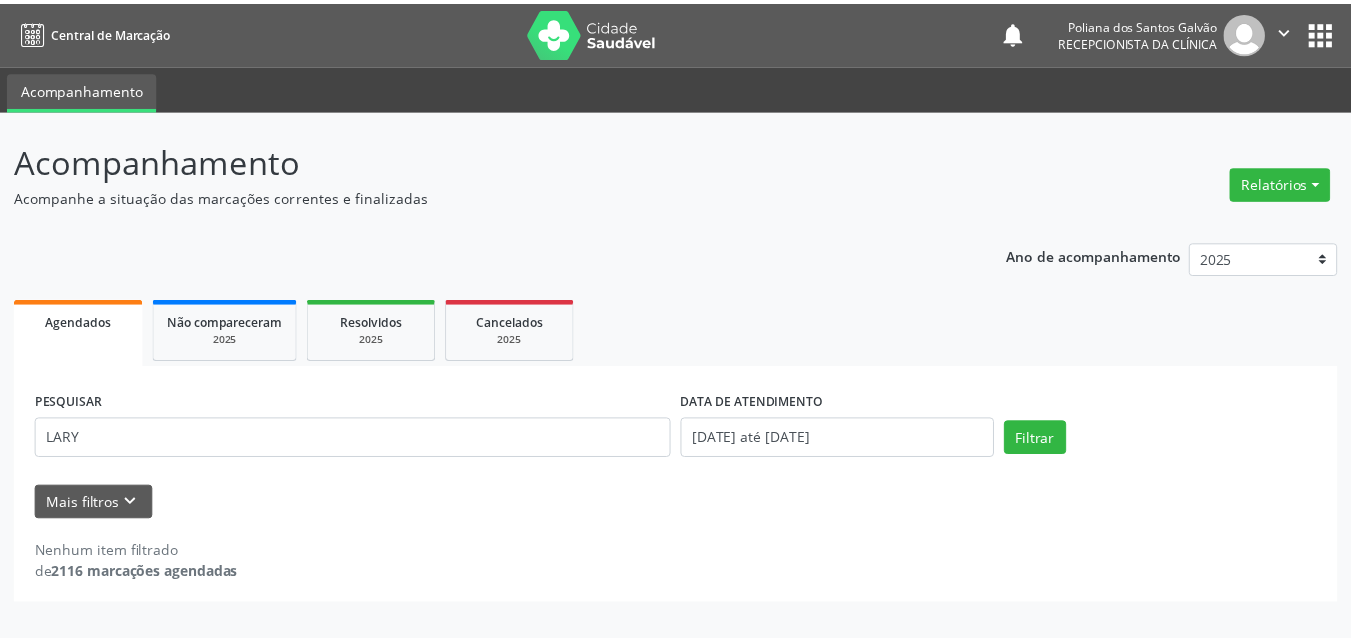 scroll, scrollTop: 0, scrollLeft: 0, axis: both 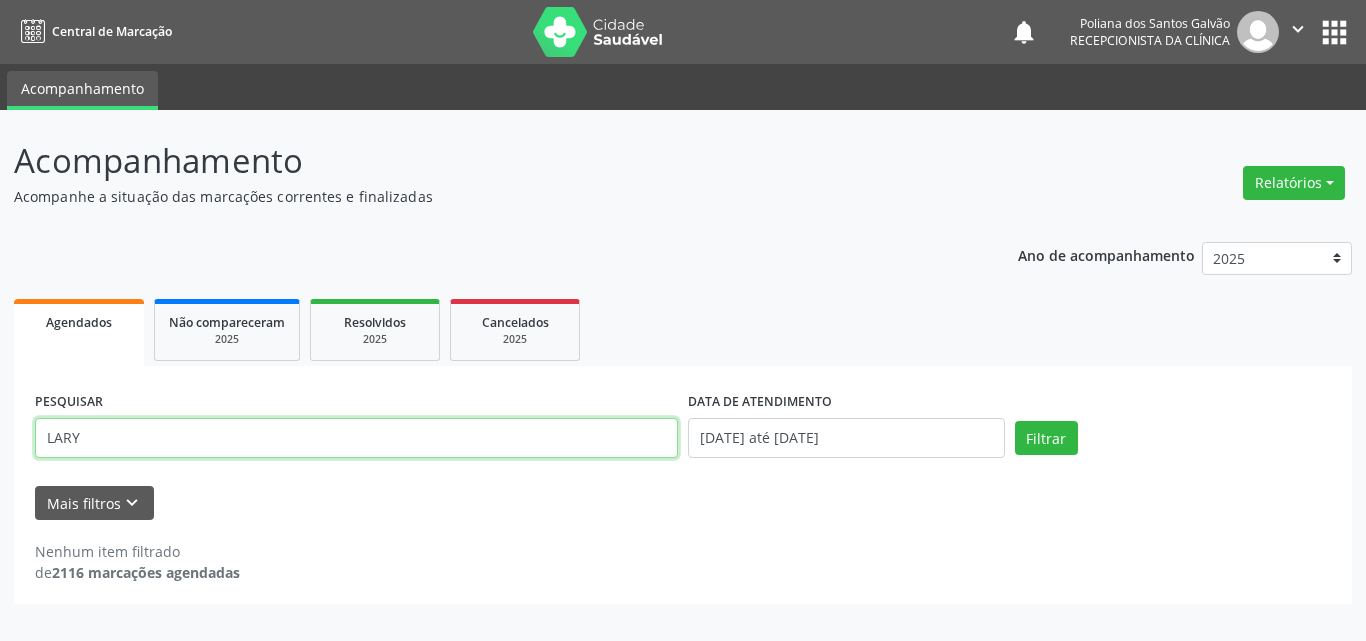 drag, startPoint x: 340, startPoint y: 427, endPoint x: 1, endPoint y: 186, distance: 415.9351 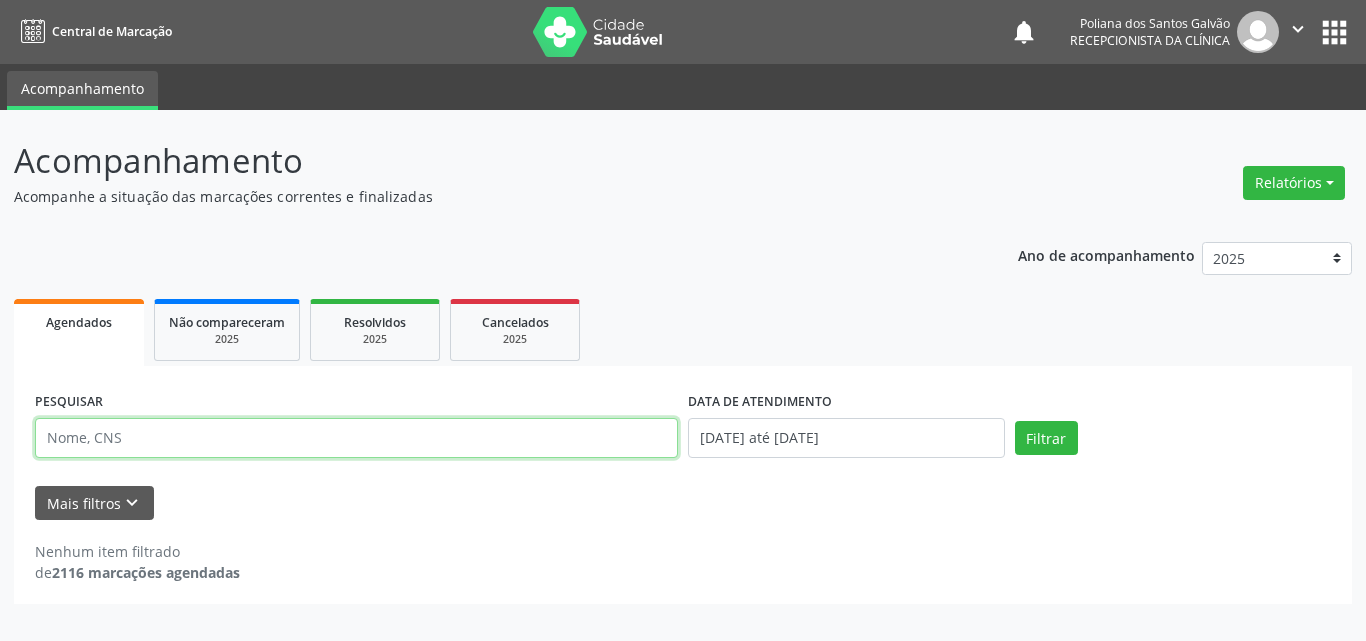 click at bounding box center (356, 438) 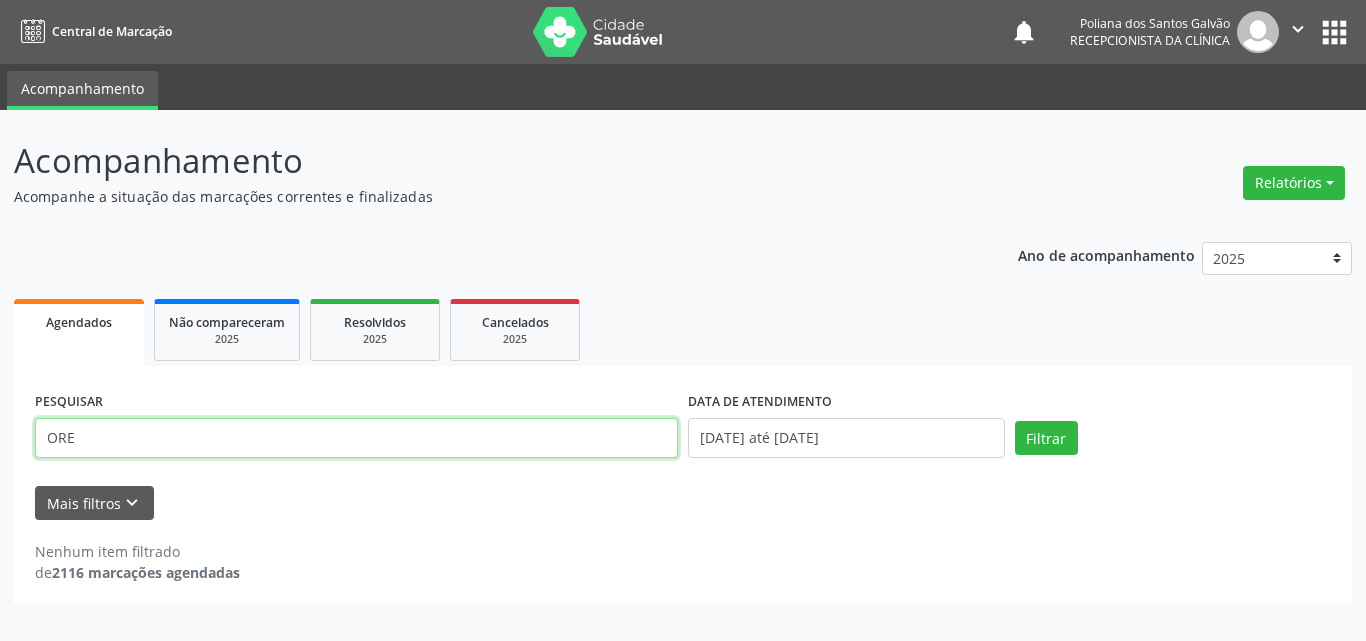 type on "ORE" 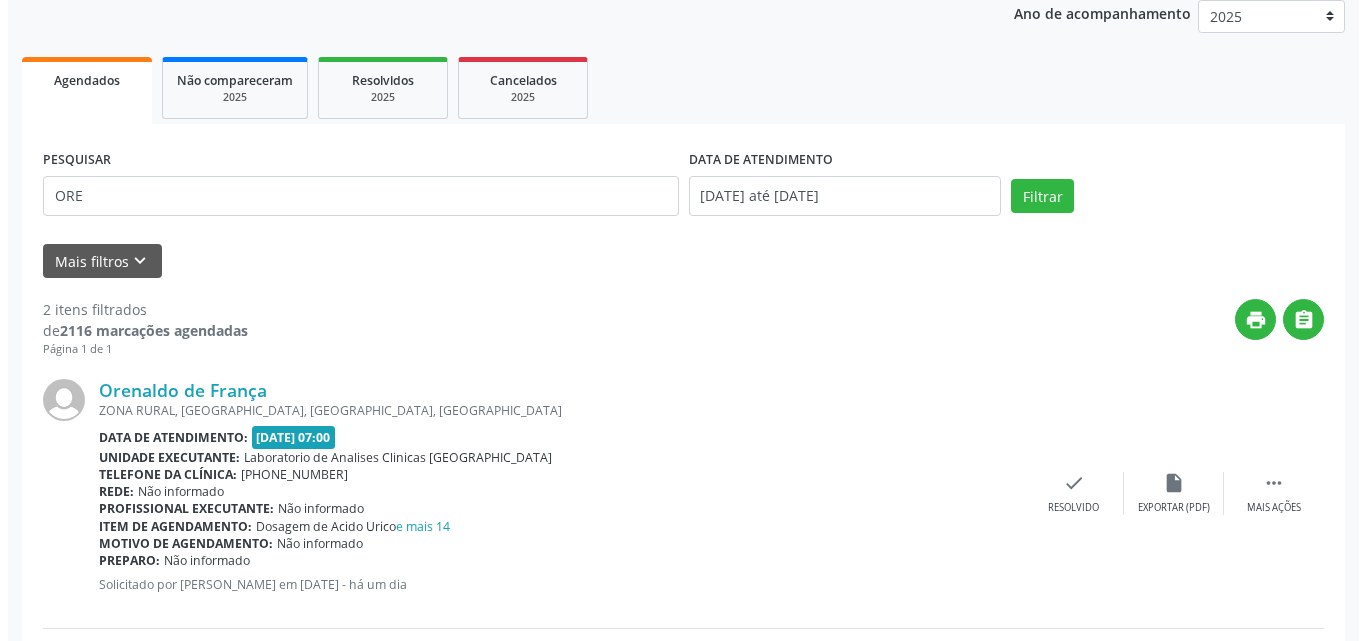 scroll, scrollTop: 442, scrollLeft: 0, axis: vertical 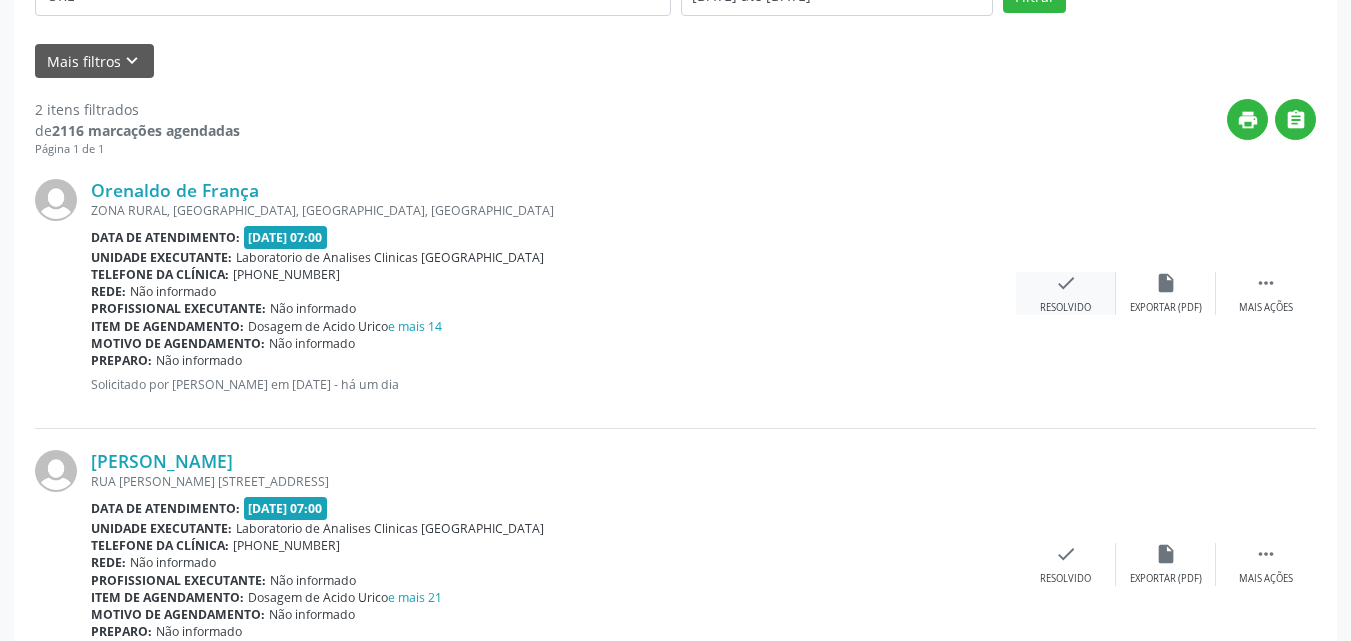 click on "check
Resolvido" at bounding box center [1066, 293] 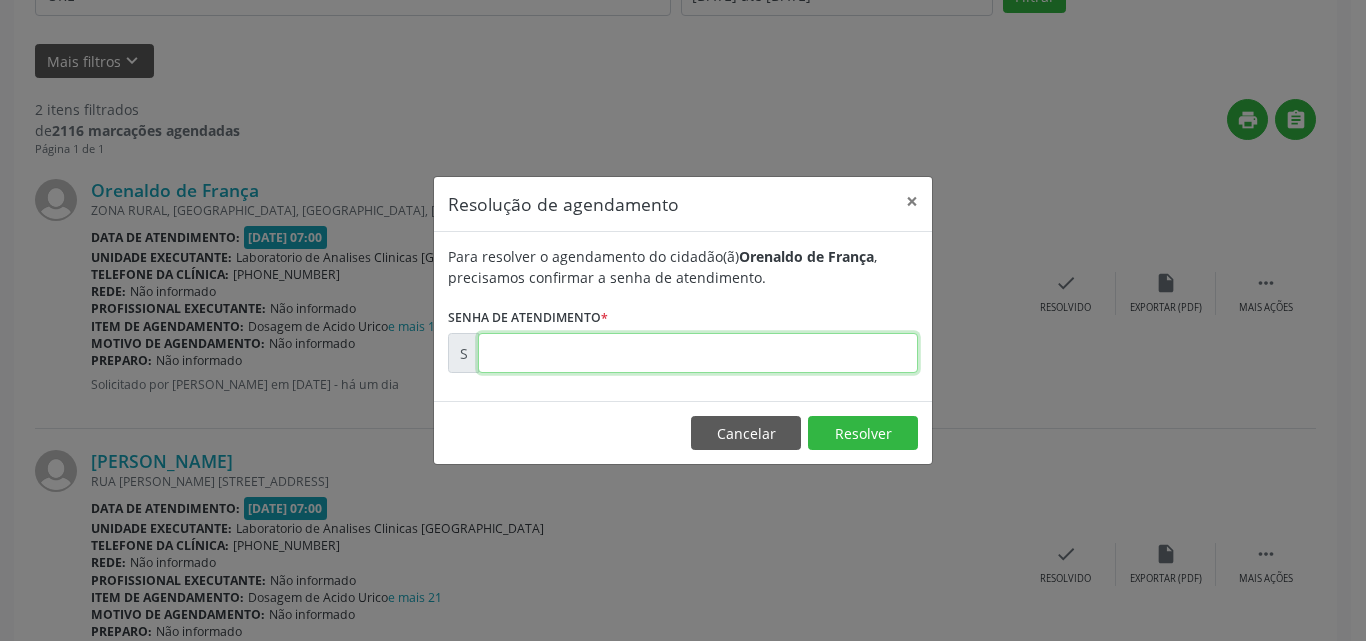 click at bounding box center [698, 353] 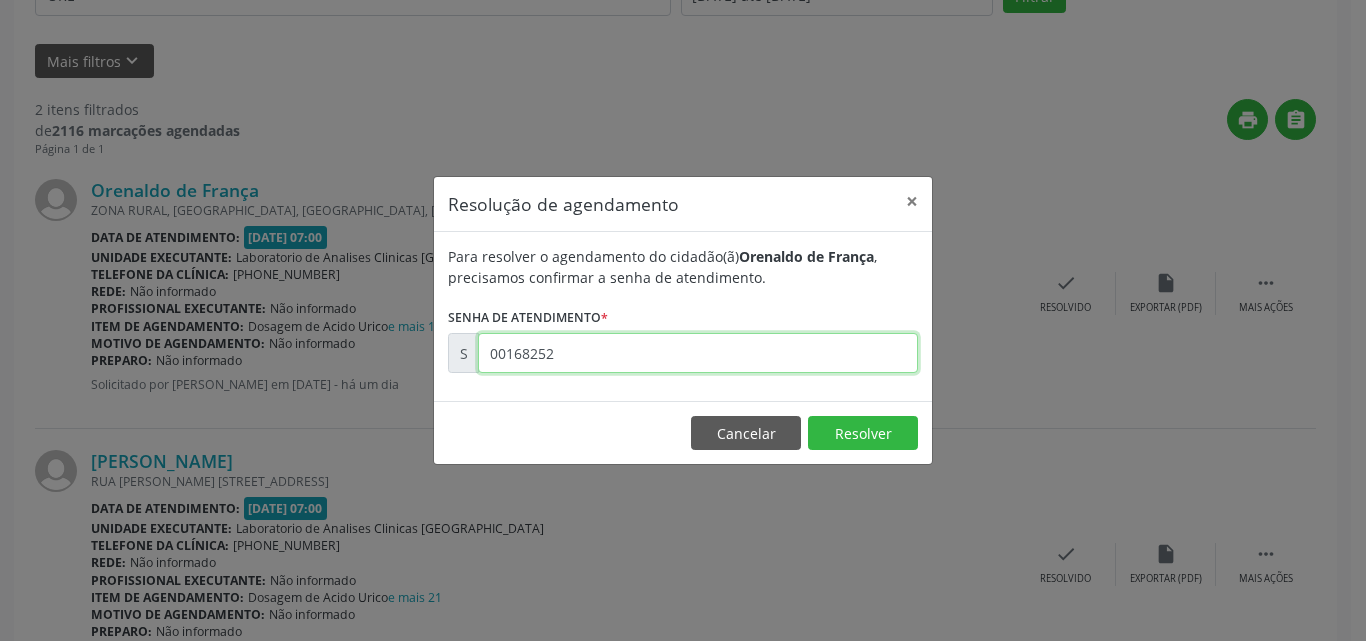 type on "00168252" 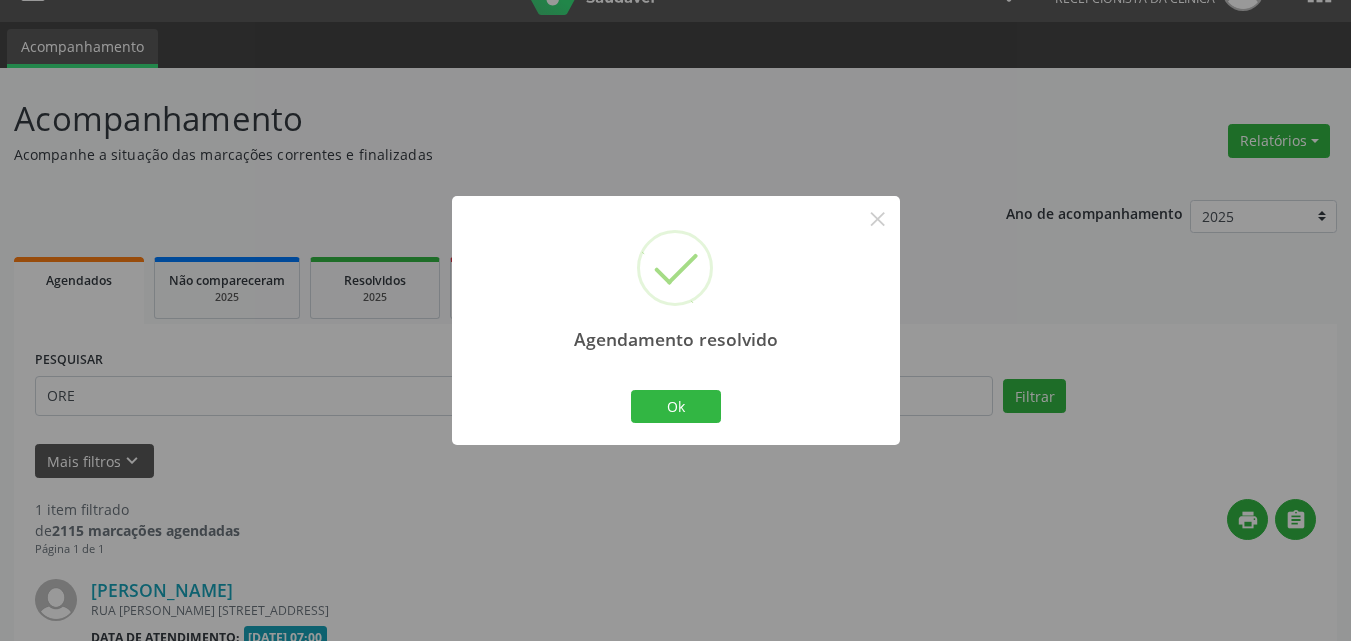 scroll, scrollTop: 264, scrollLeft: 0, axis: vertical 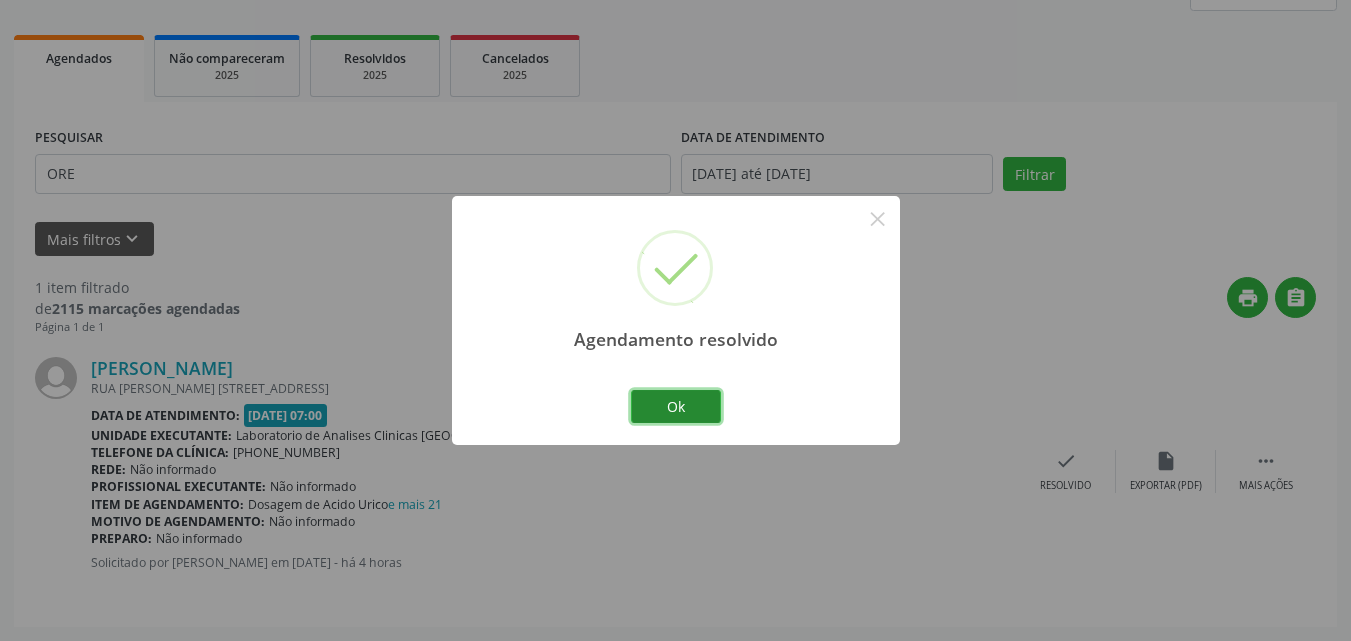click on "Ok" at bounding box center [676, 407] 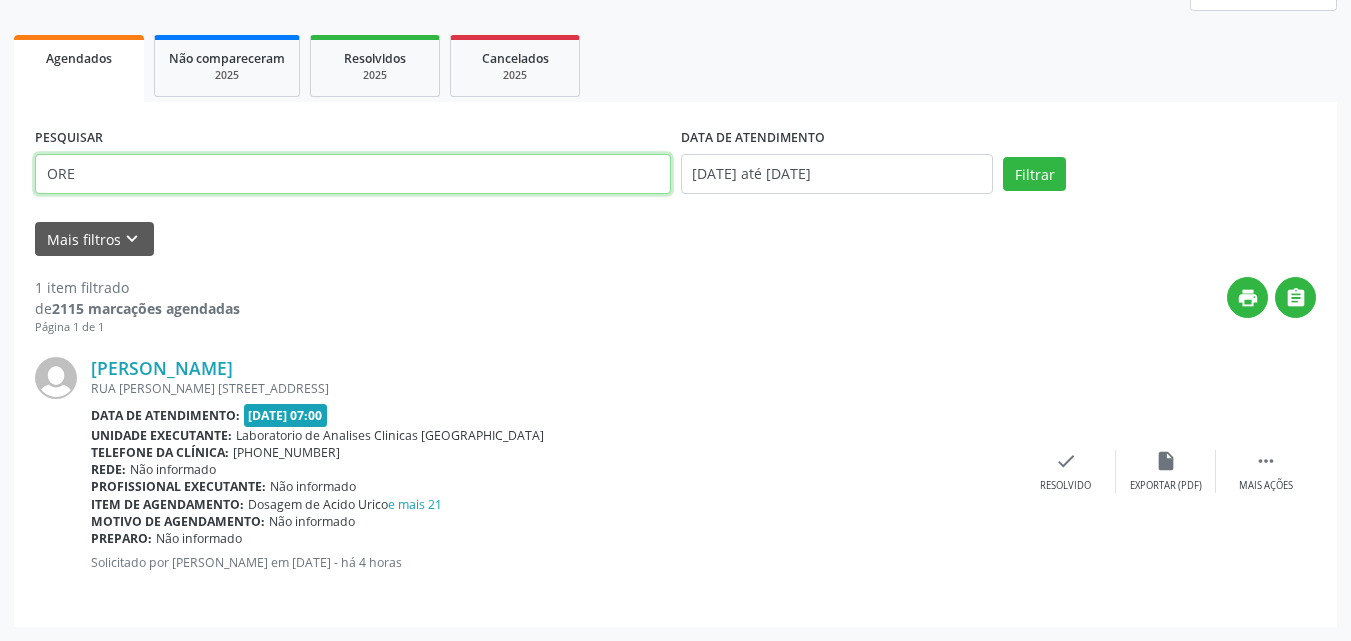 drag, startPoint x: 517, startPoint y: 178, endPoint x: 0, endPoint y: -80, distance: 577.8001 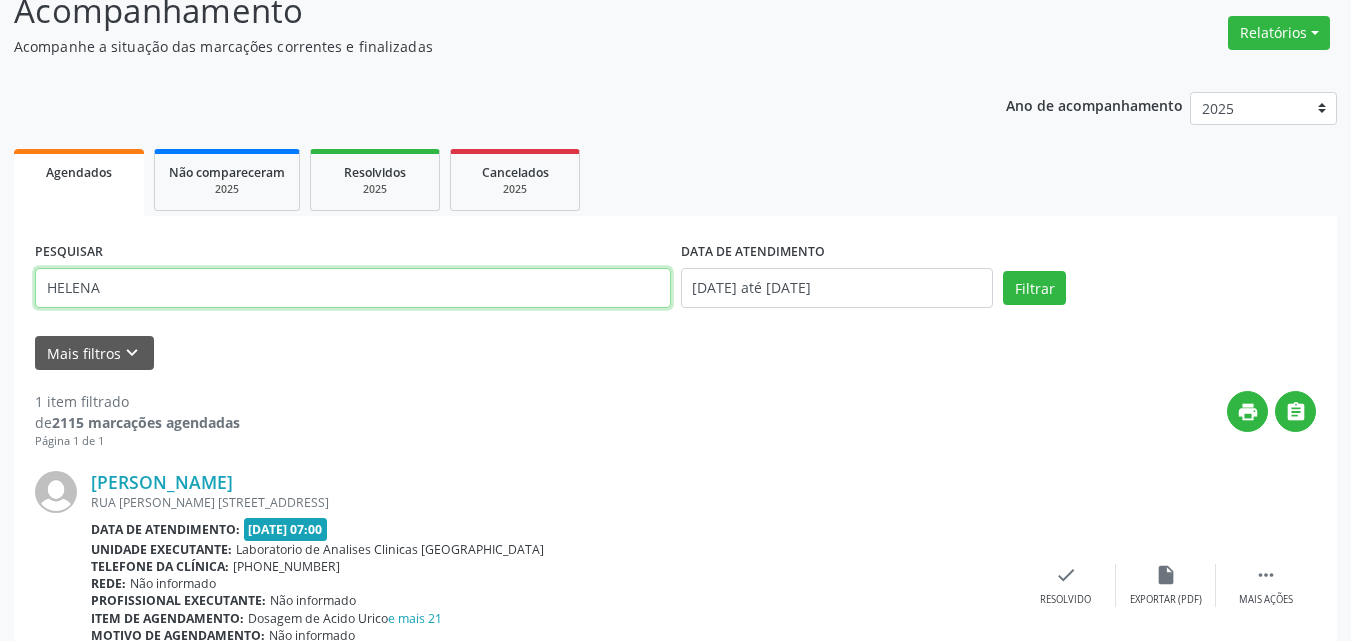 type on "HELENA" 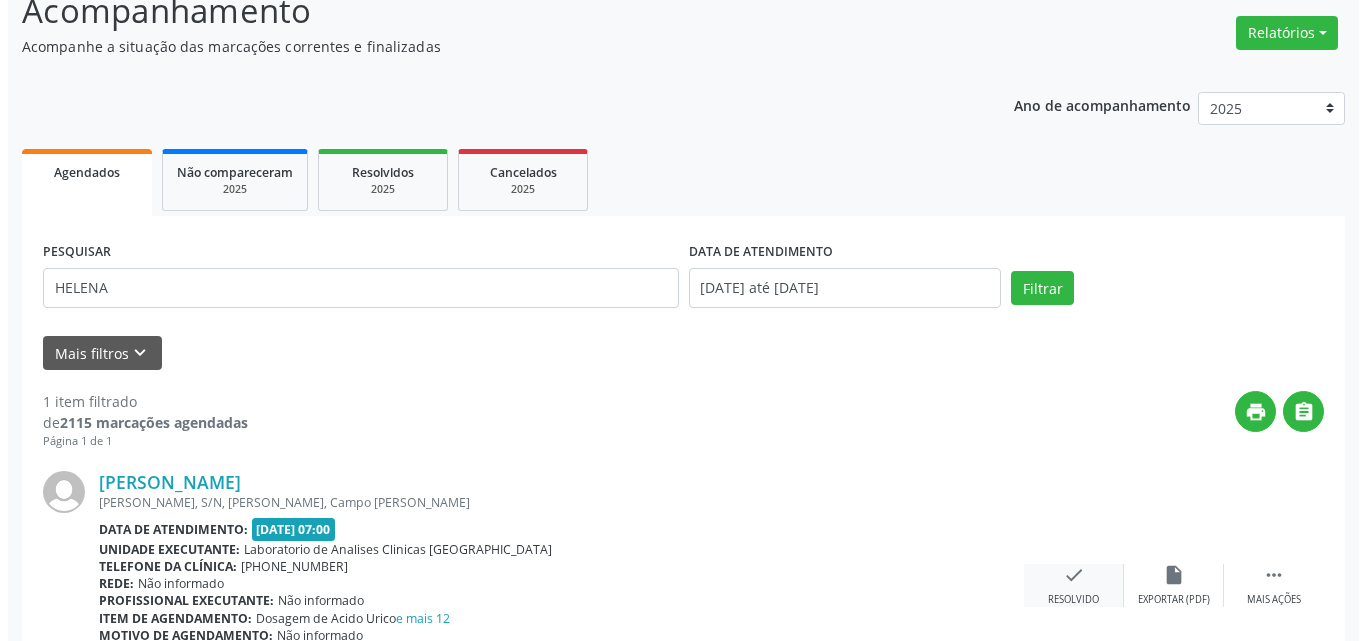 scroll, scrollTop: 264, scrollLeft: 0, axis: vertical 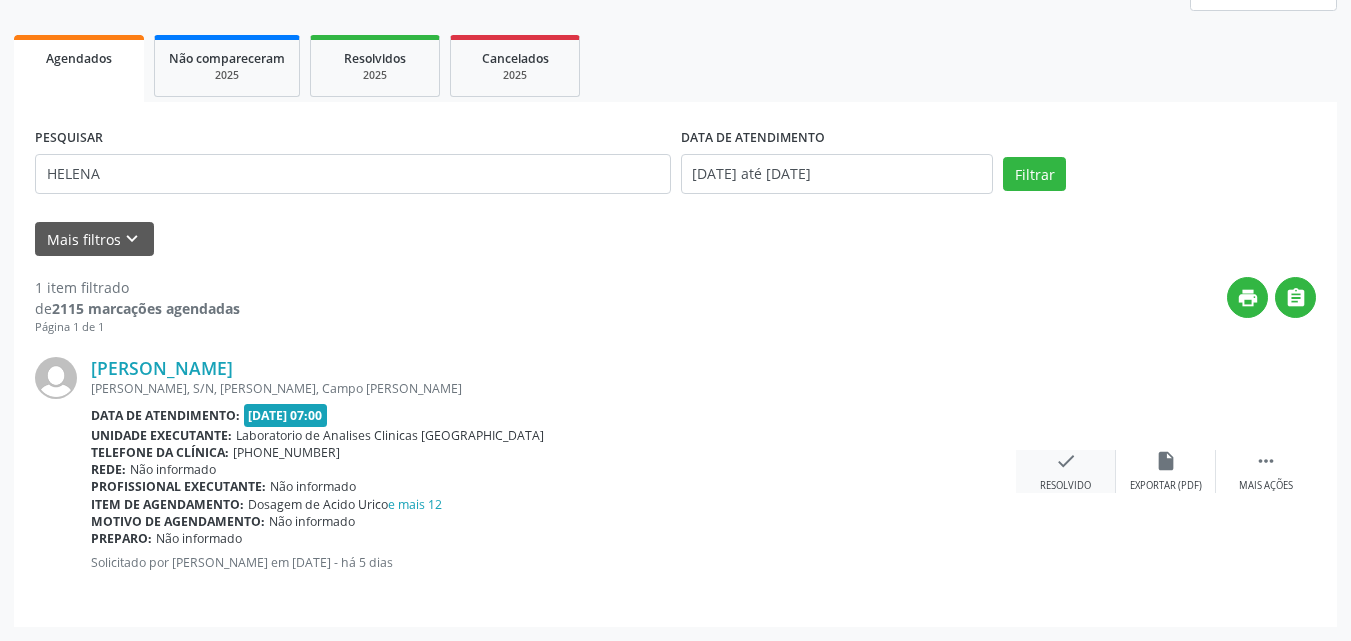 click on "check" at bounding box center [1066, 461] 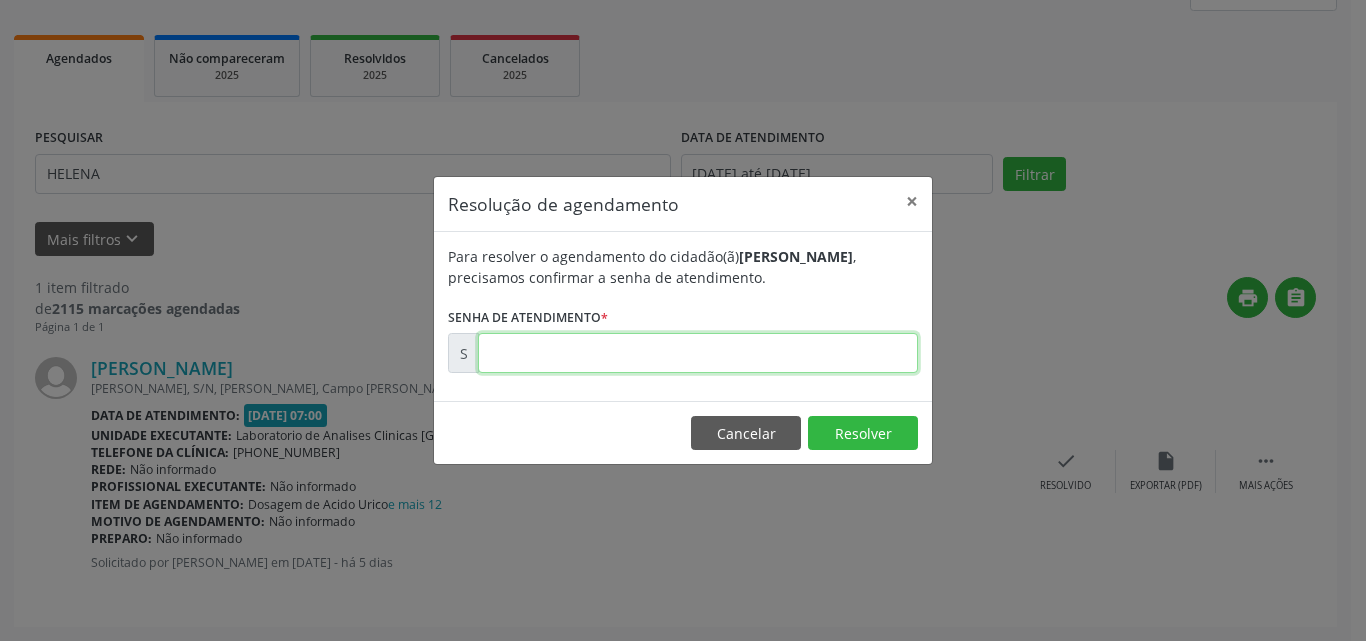 click at bounding box center (698, 353) 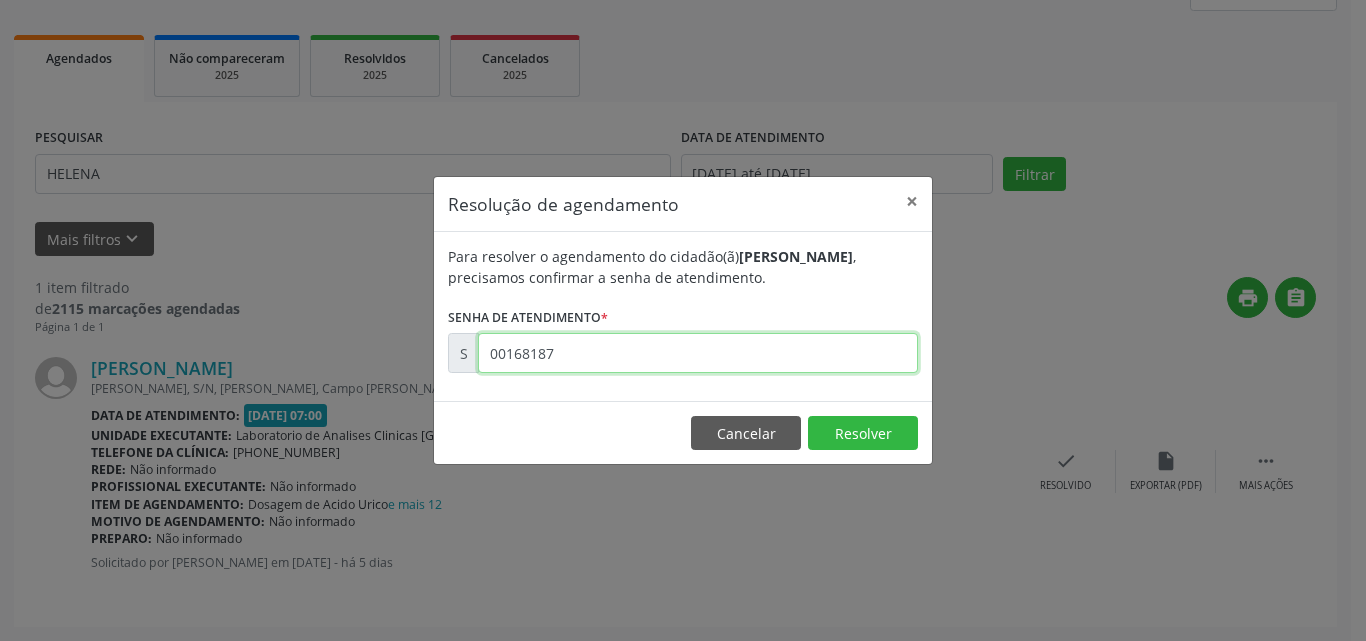 type on "00168187" 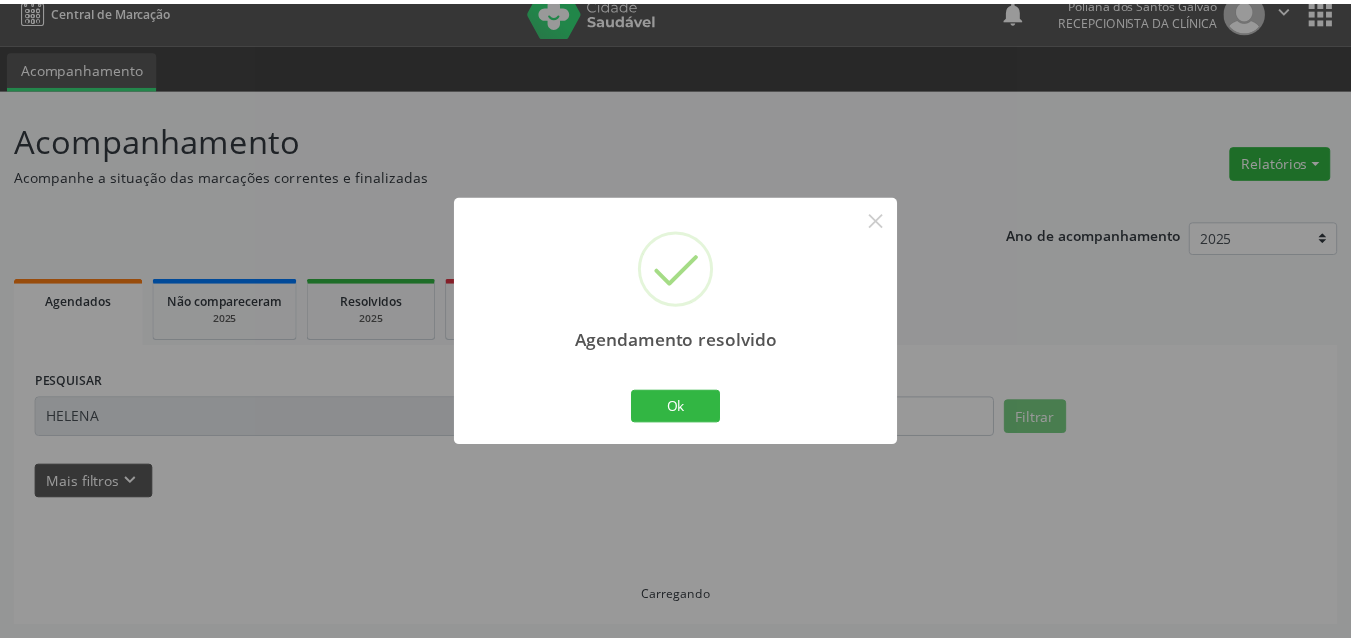 scroll, scrollTop: 21, scrollLeft: 0, axis: vertical 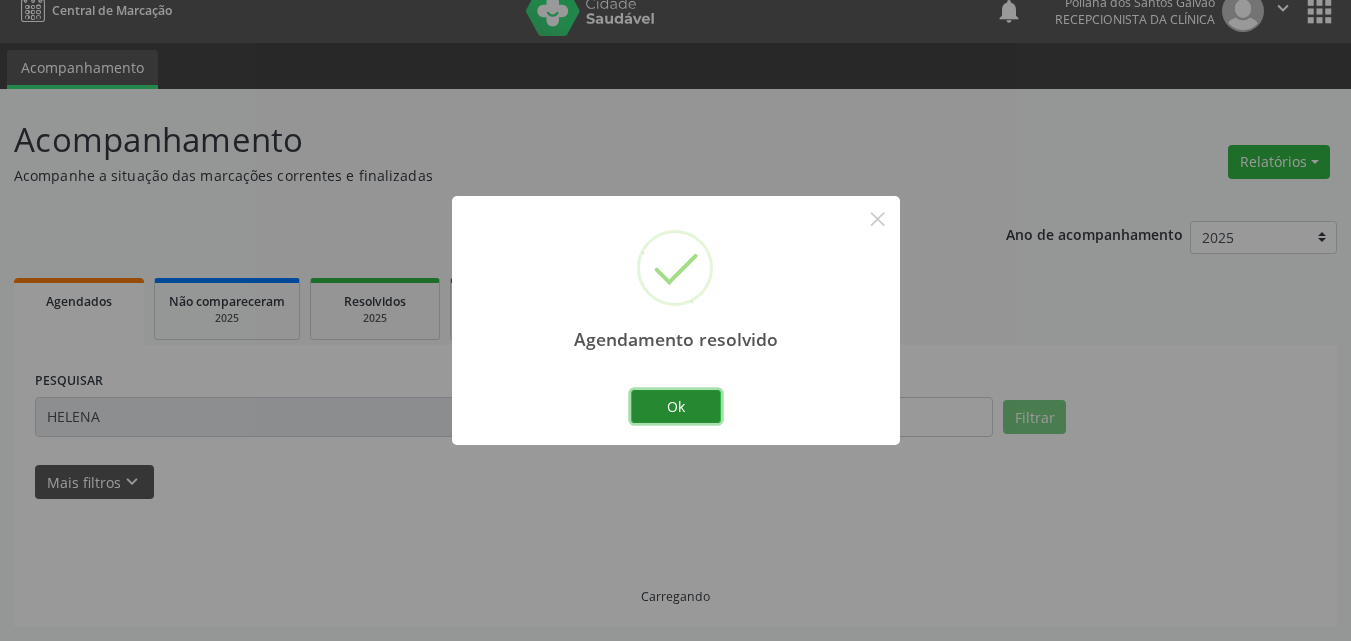 click on "Ok" at bounding box center (676, 407) 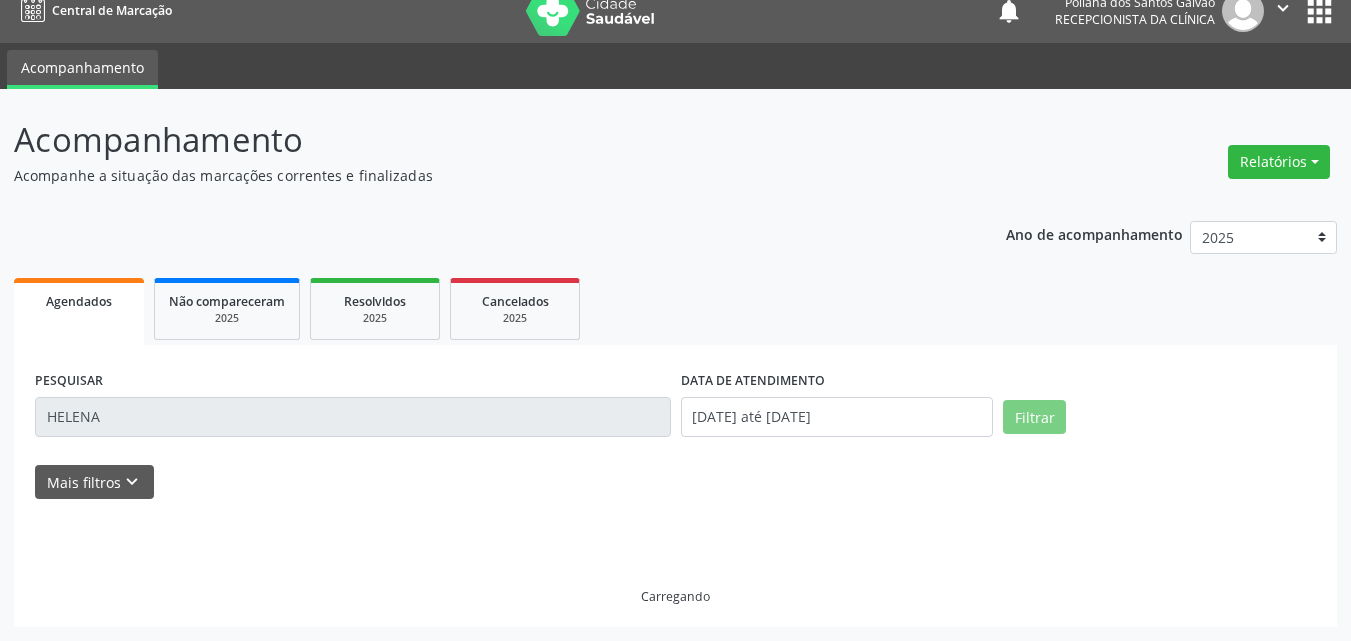 click on "Central de Marcação
notifications
Poliana dos Santos Galvão
Recepcionista da clínica

Configurações
Sair
apps
Acompanhamento
Acompanhamento
Acompanhe a situação das marcações correntes e finalizadas
Relatórios
Agendamentos
Procedimentos realizados
Ano de acompanhamento
2025 2024 2023   Agendados   Não compareceram
2025
Resolvidos
2025
Cancelados
2025
PESQUISAR
HELENA
DATA DE ATENDIMENTO
[DATE] até [DATE]
Filtrar
UNIDADE DE REFERÊNCIA
Selecione uma UBS
Todas as UBS   Unidade Basica de Saude da Familia Dr [PERSON_NAME]   Centro de Enfrentamento Para [MEDICAL_DATA] de [GEOGRAPHIC_DATA]   Central de [GEOGRAPHIC_DATA] de Consultas e Exames de [GEOGRAPHIC_DATA]   Vigilancia em Saude de [GEOGRAPHIC_DATA]" at bounding box center (675, 299) 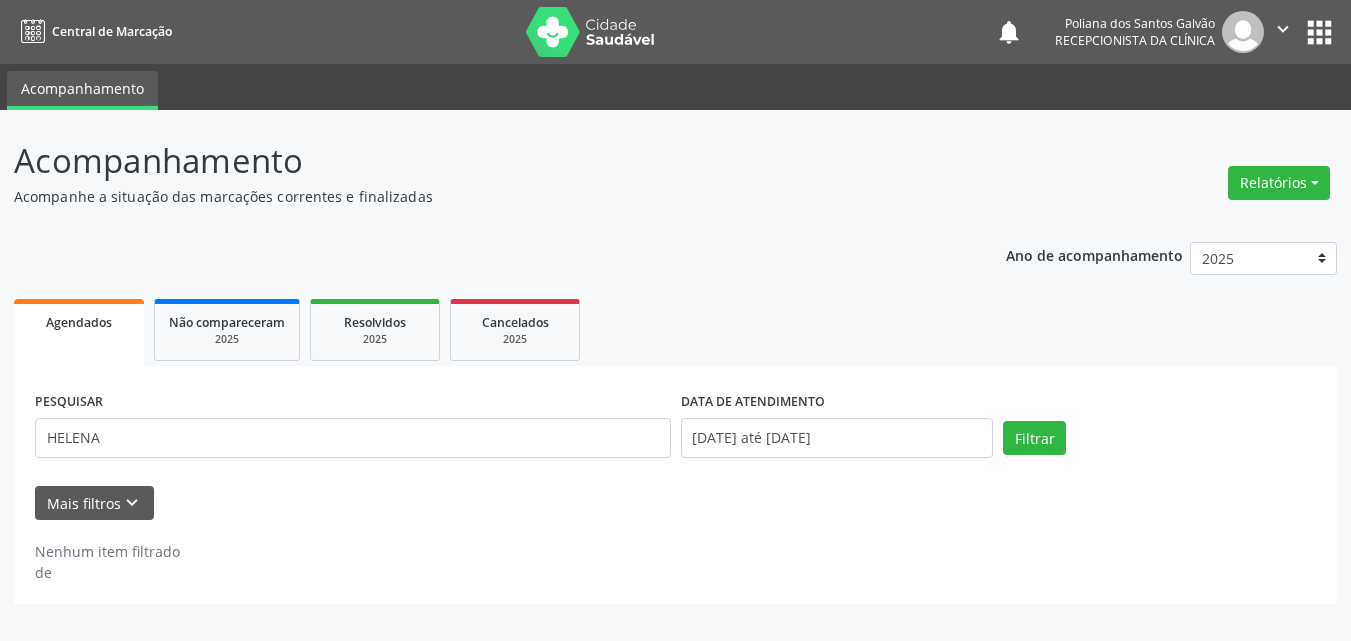scroll, scrollTop: 0, scrollLeft: 0, axis: both 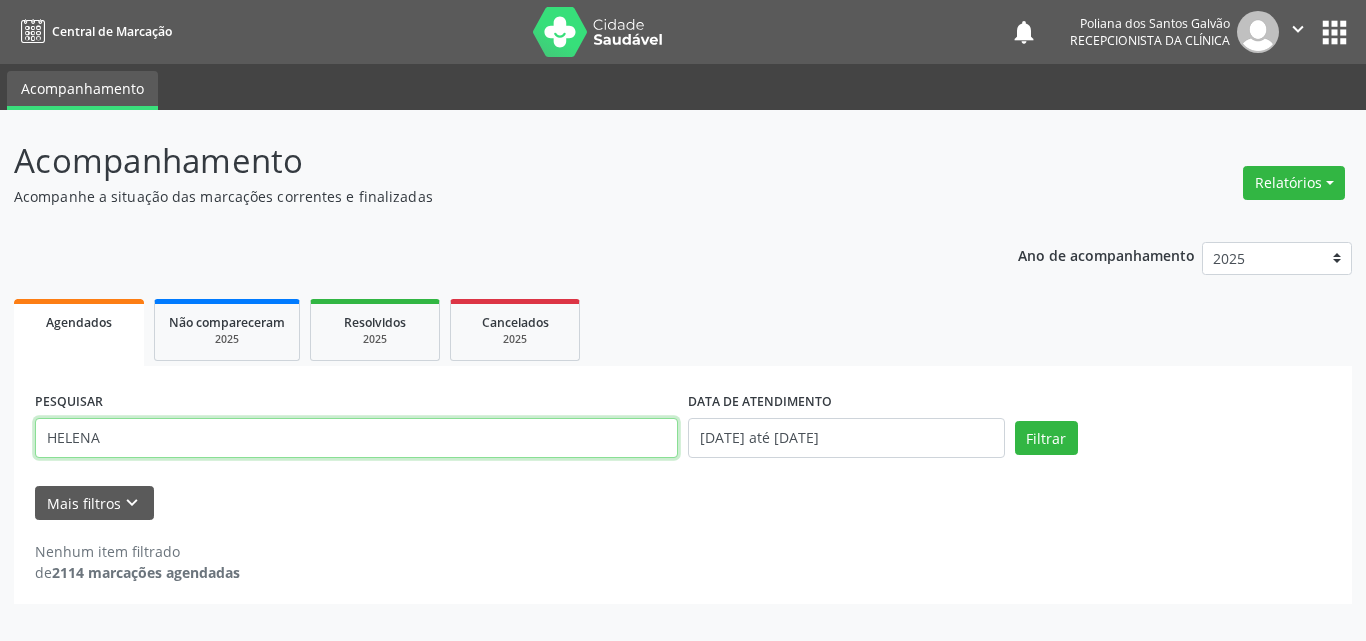 click on "HELENA" at bounding box center (356, 438) 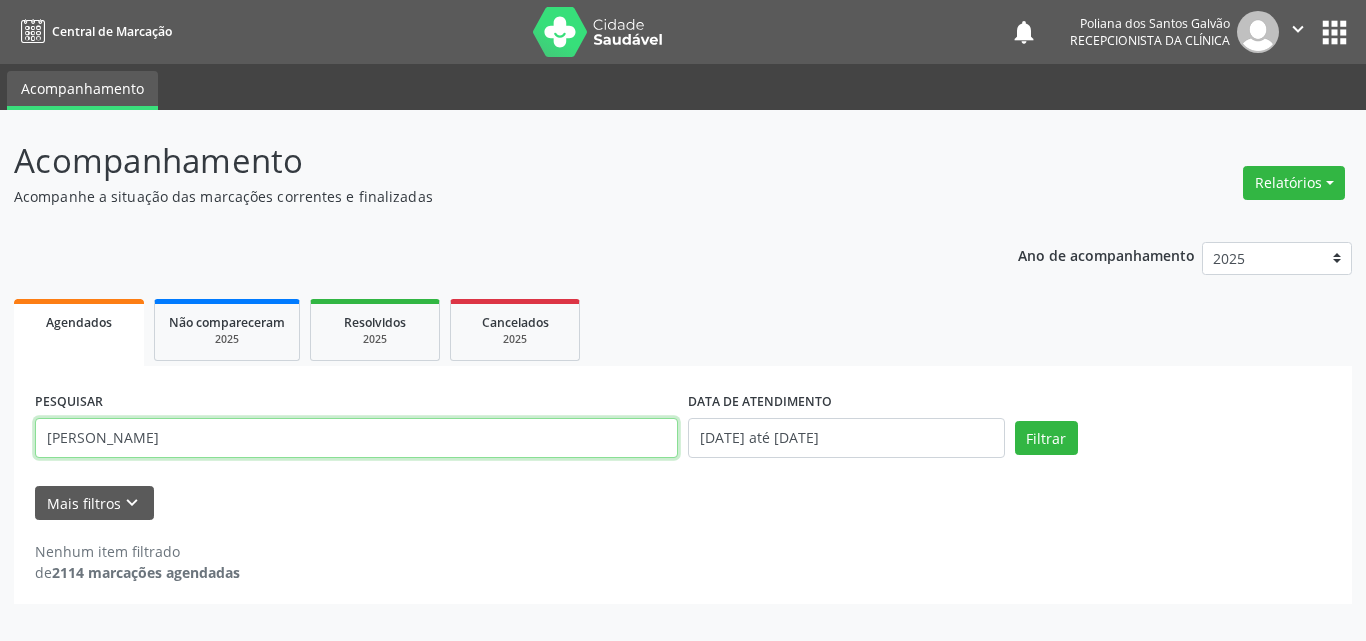 type on "[PERSON_NAME]" 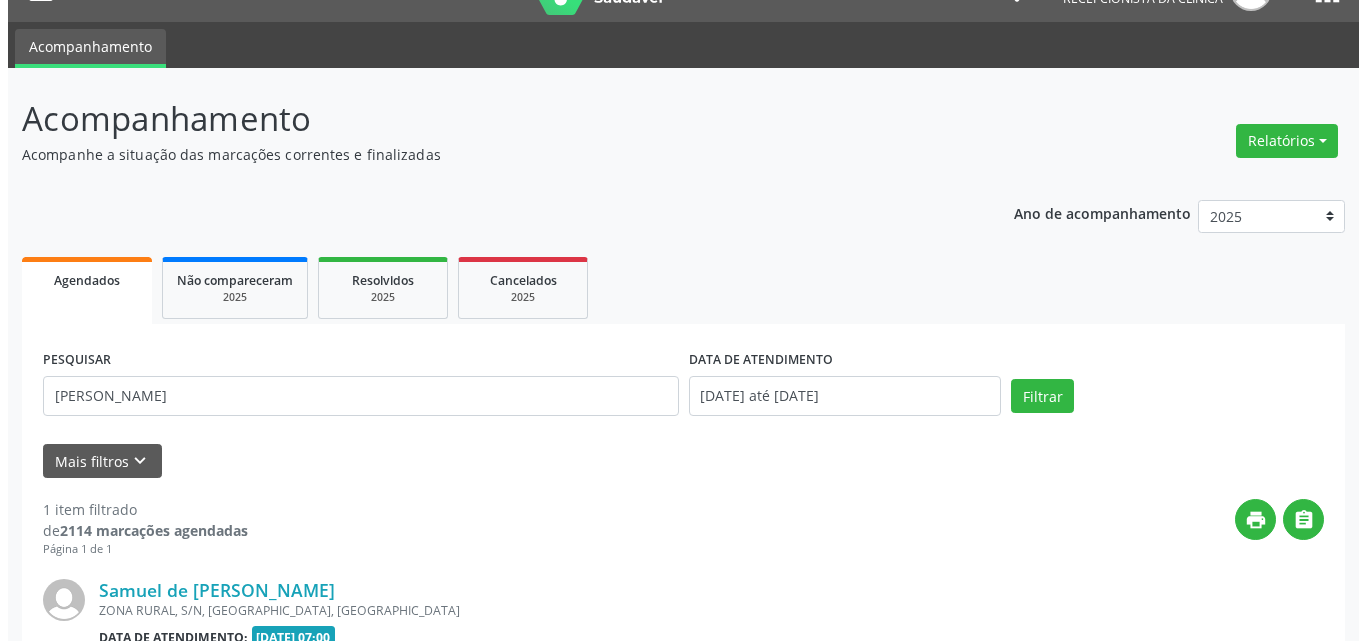 scroll, scrollTop: 264, scrollLeft: 0, axis: vertical 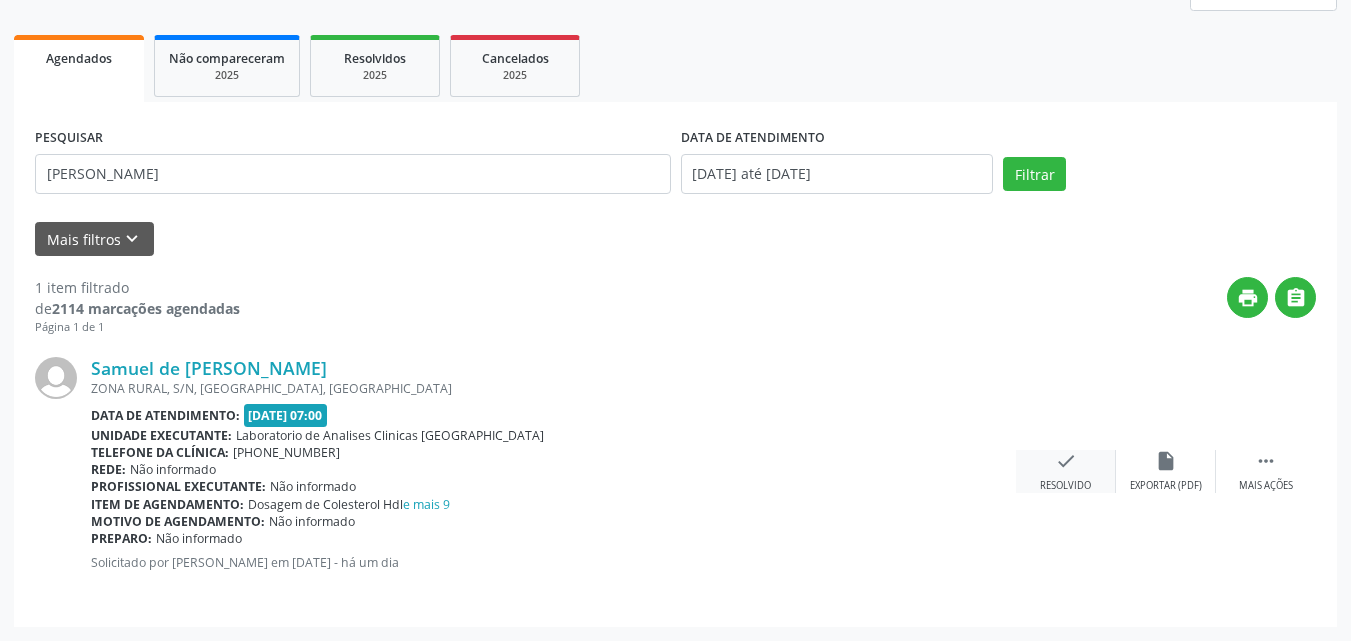 click on "check" at bounding box center (1066, 461) 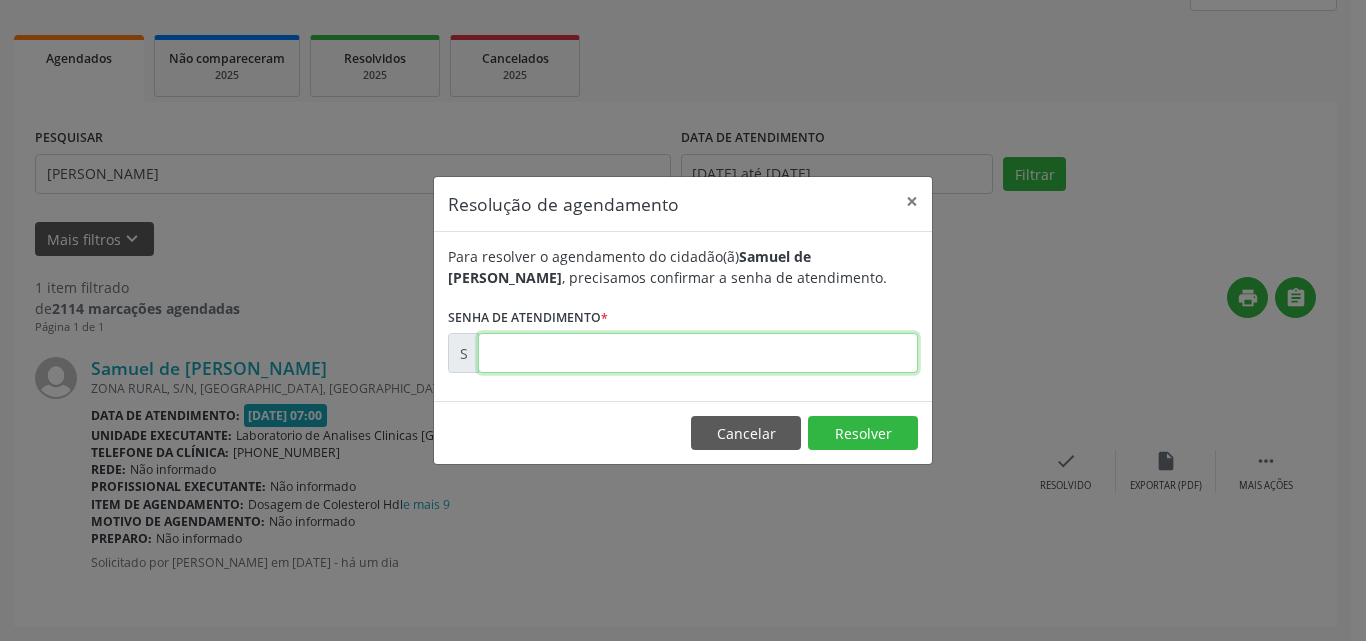 click at bounding box center (698, 353) 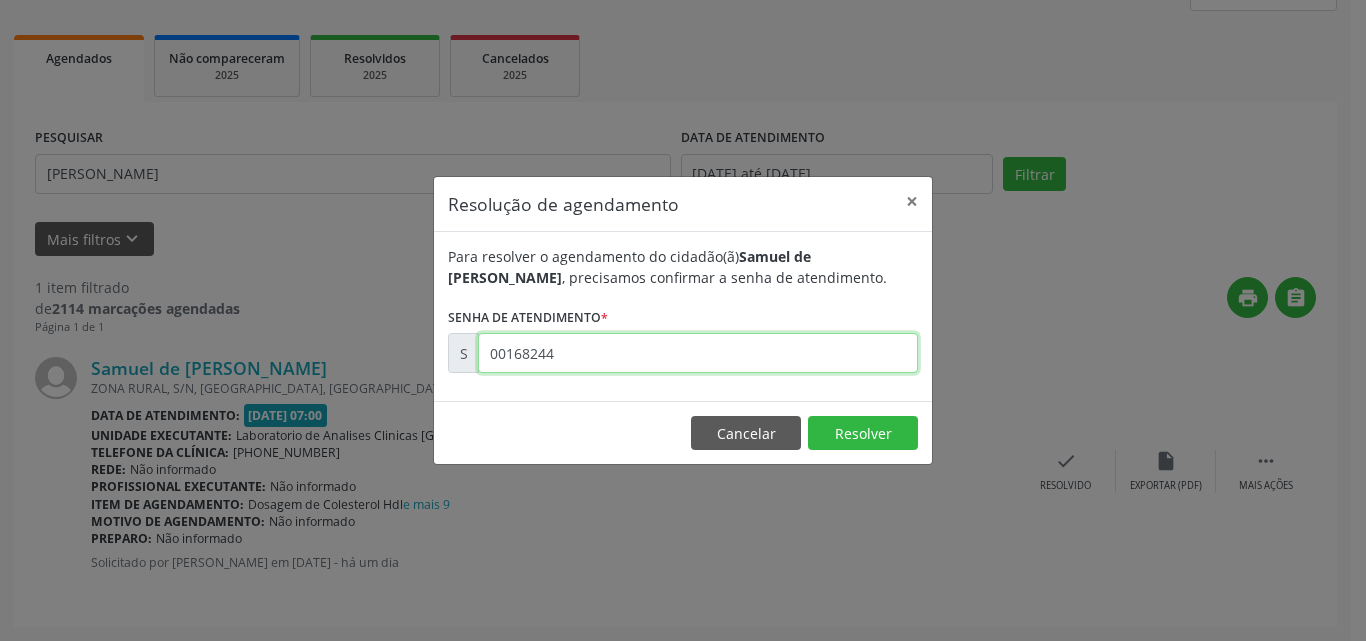 type on "00168244" 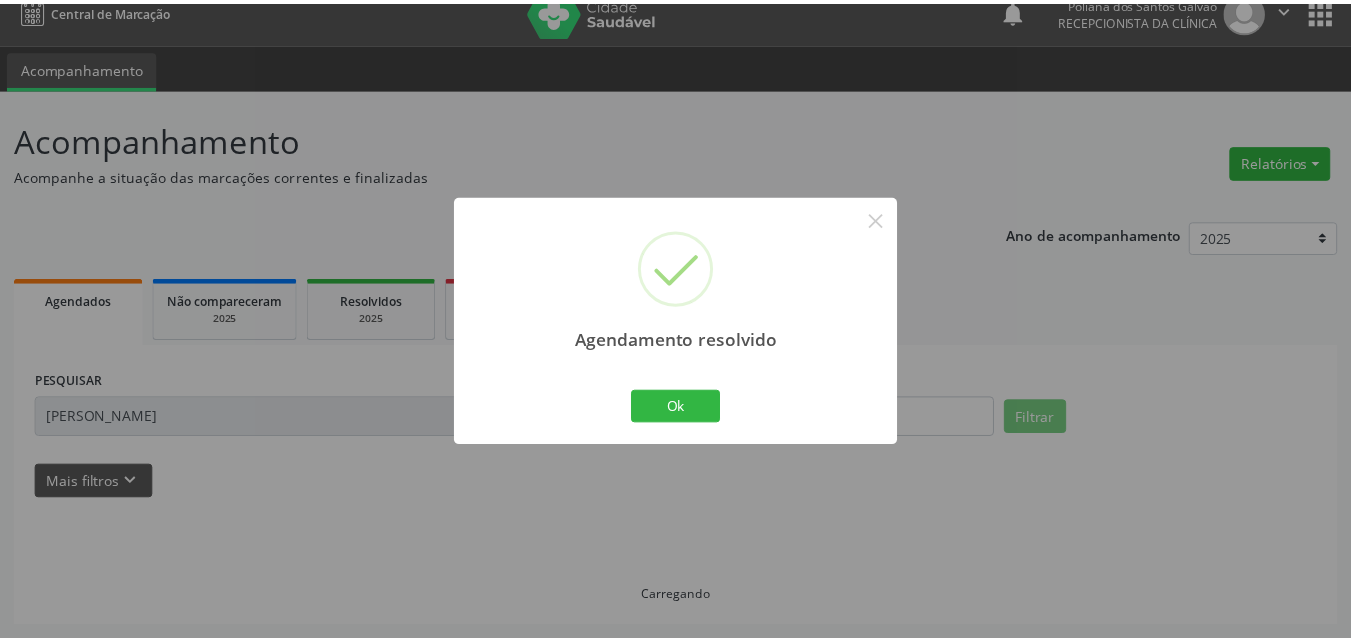 scroll, scrollTop: 21, scrollLeft: 0, axis: vertical 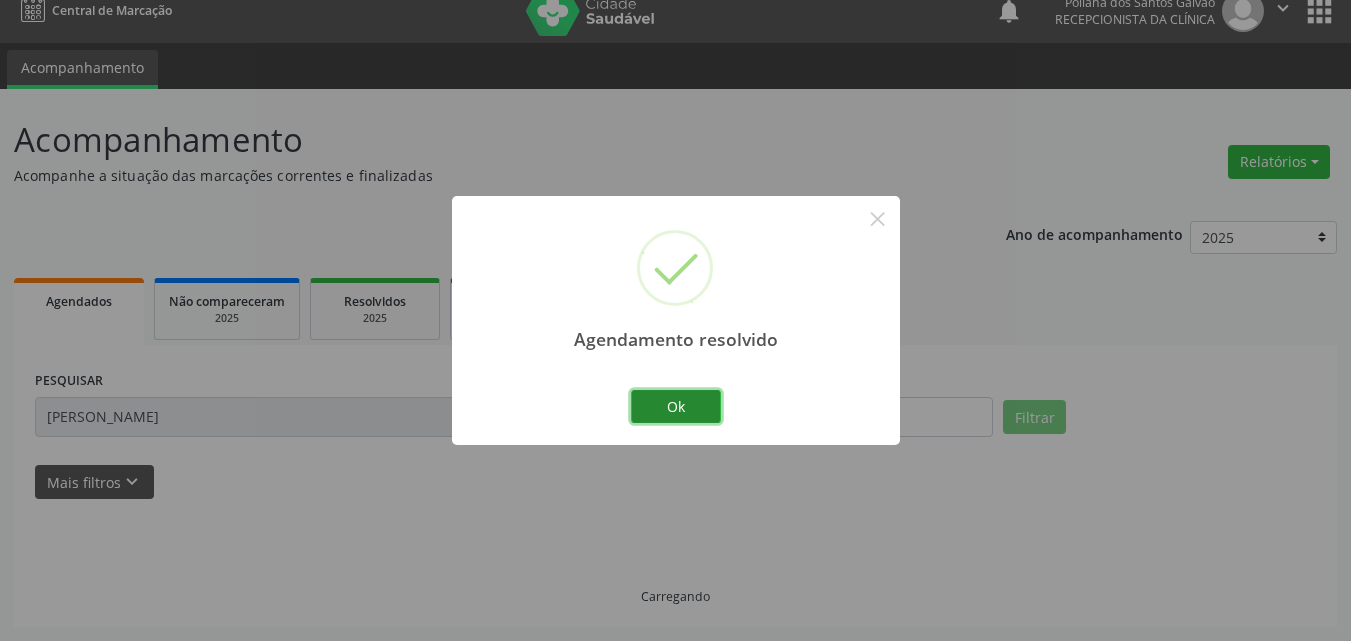 click on "Ok" at bounding box center (676, 407) 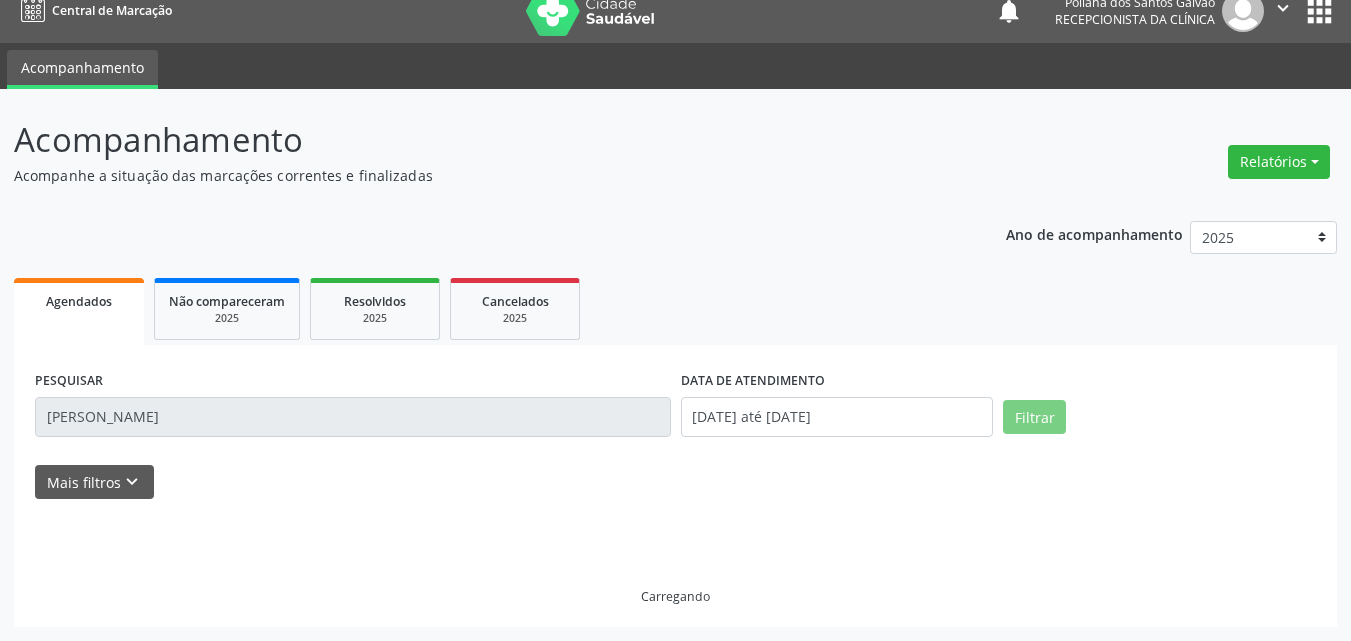 click on "Central de Marcação
notifications
Poliana dos Santos Galvão
Recepcionista da clínica

Configurações
Sair
apps
Acompanhamento
Acompanhamento
Acompanhe a situação das marcações correntes e finalizadas
Relatórios
Agendamentos
Procedimentos realizados
Ano de acompanhamento
2025 2024 2023   Agendados   Não compareceram
2025
Resolvidos
2025
Cancelados
2025
PESQUISAR
[PERSON_NAME]
DATA DE ATENDIMENTO
[DATE] até [DATE]
Filtrar
UNIDADE DE REFERÊNCIA
Selecione uma UBS
Todas as UBS   Unidade Basica de Saude da Familia Dr [PERSON_NAME]   Centro de Enfrentamento Para [MEDICAL_DATA] de Campo Formoso   Central de [GEOGRAPHIC_DATA] de Consultas e Exames de Campo Formoso     PSF Lage dos Negros III" at bounding box center [675, 299] 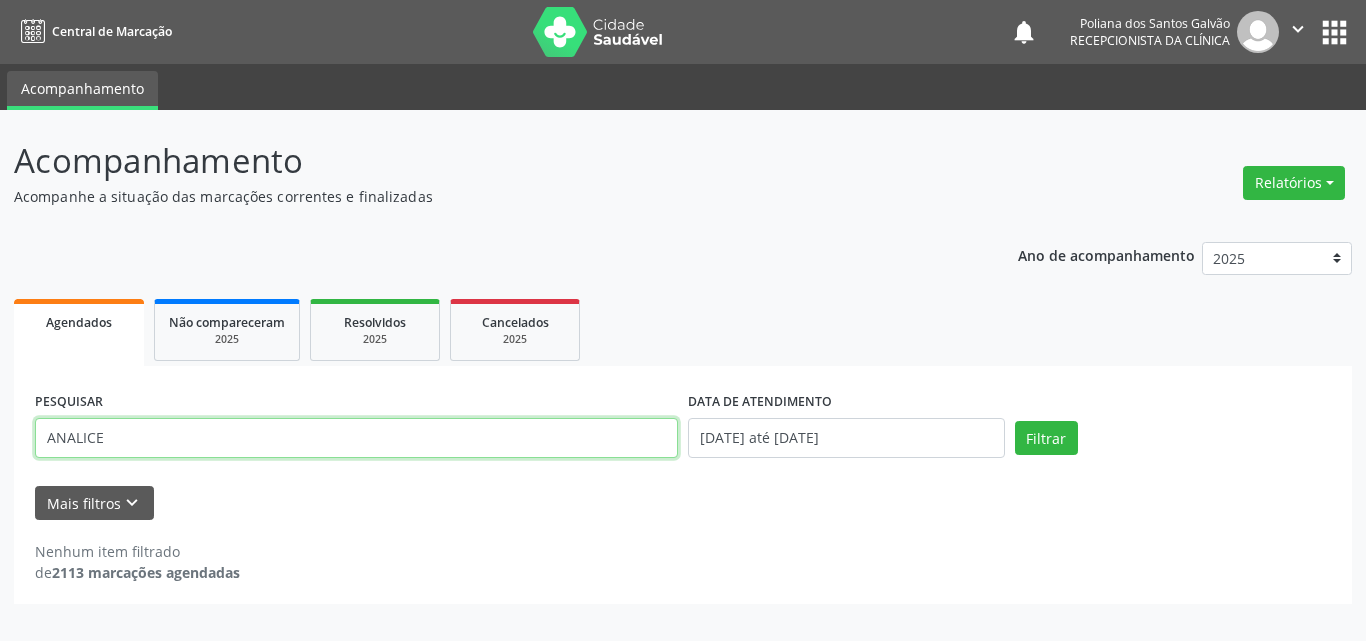 type on "ANALICE" 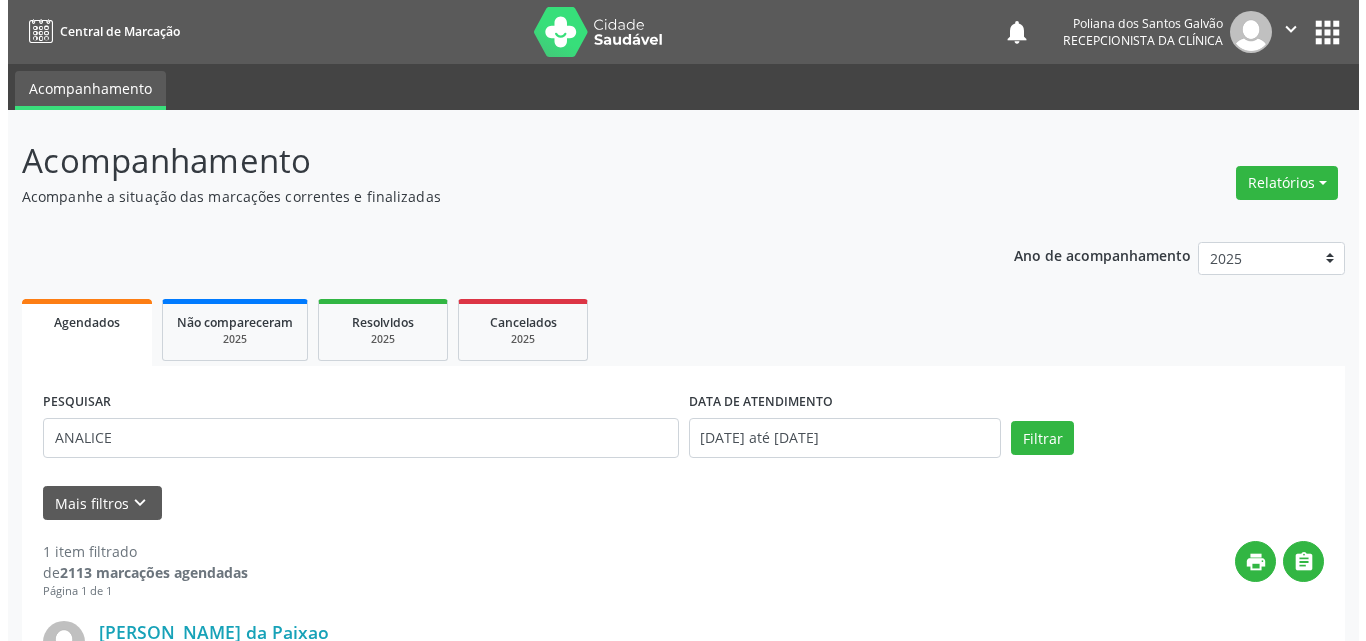 scroll, scrollTop: 264, scrollLeft: 0, axis: vertical 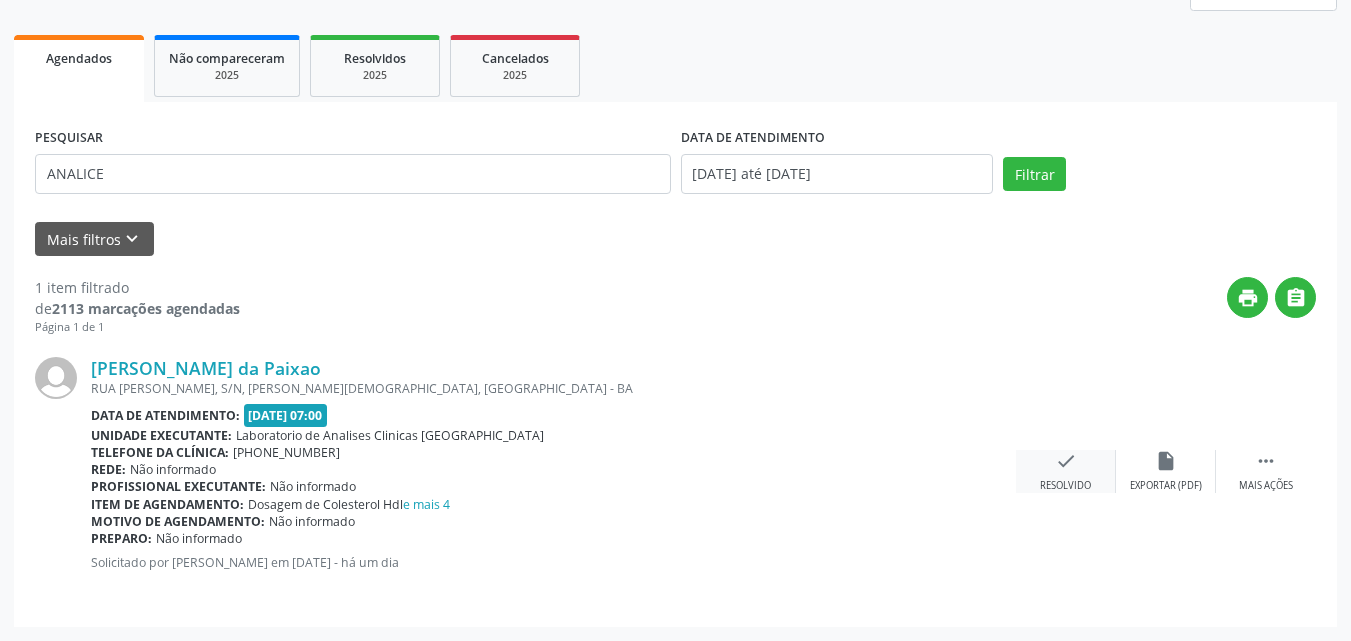 click on "check
Resolvido" at bounding box center (1066, 471) 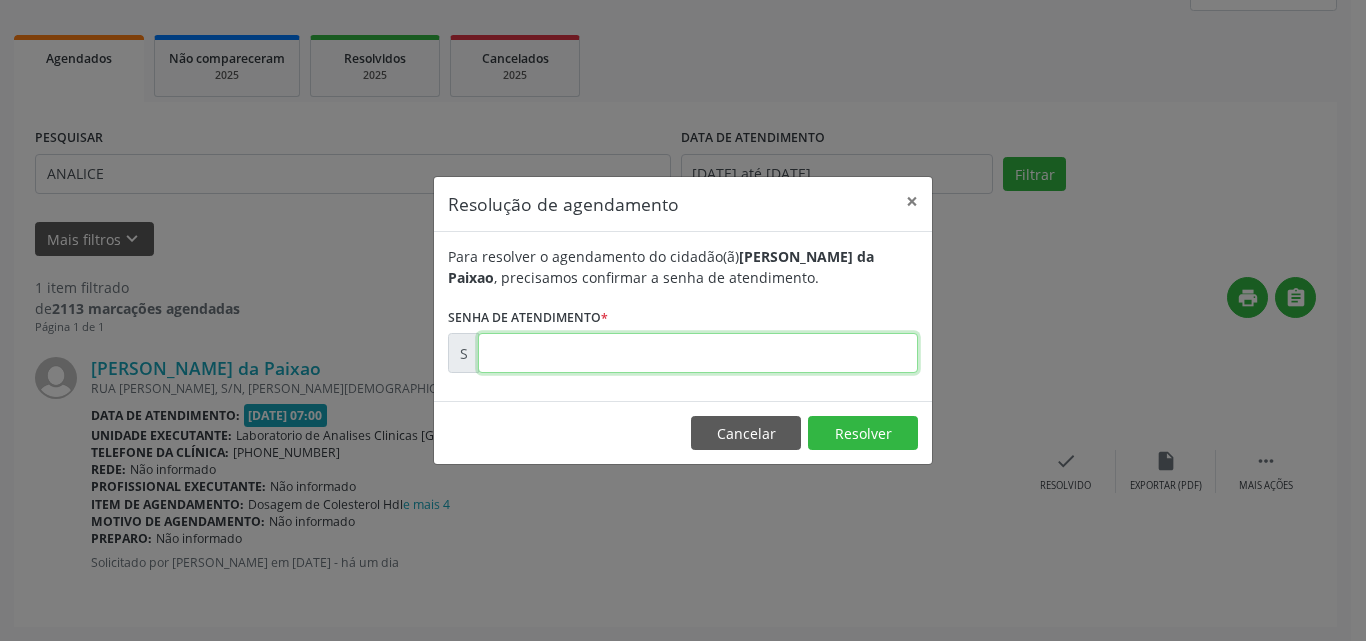 click at bounding box center (698, 353) 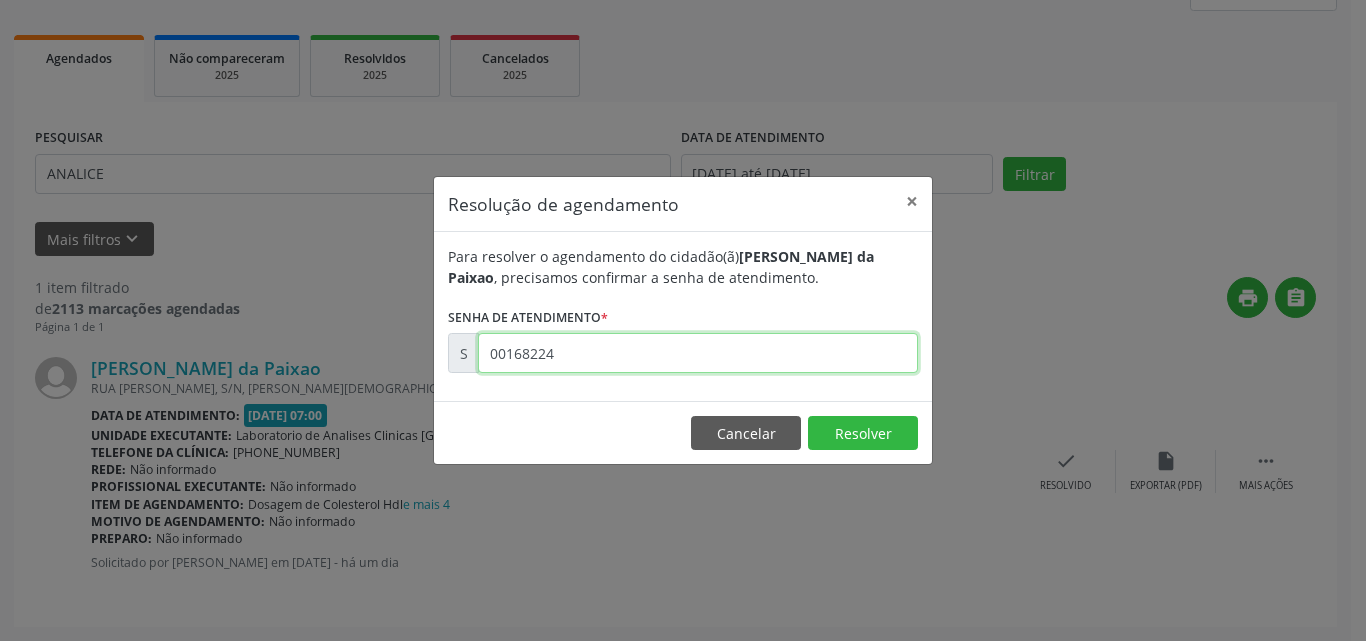 type on "00168224" 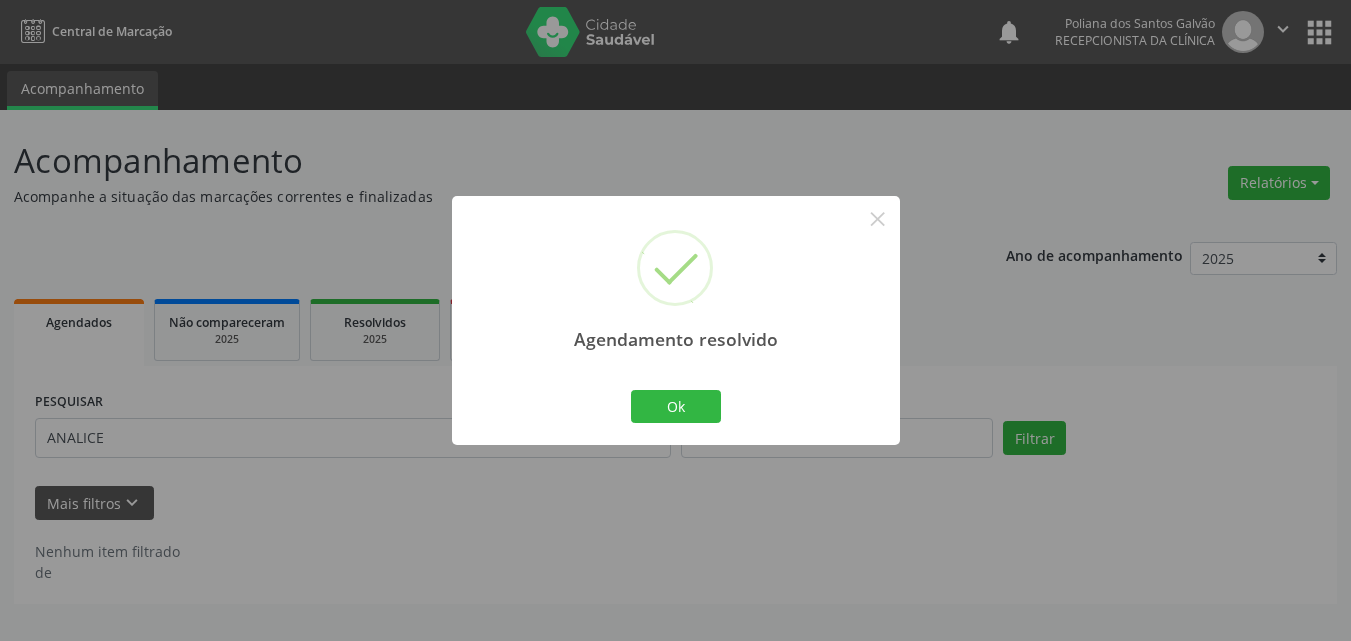 scroll, scrollTop: 0, scrollLeft: 0, axis: both 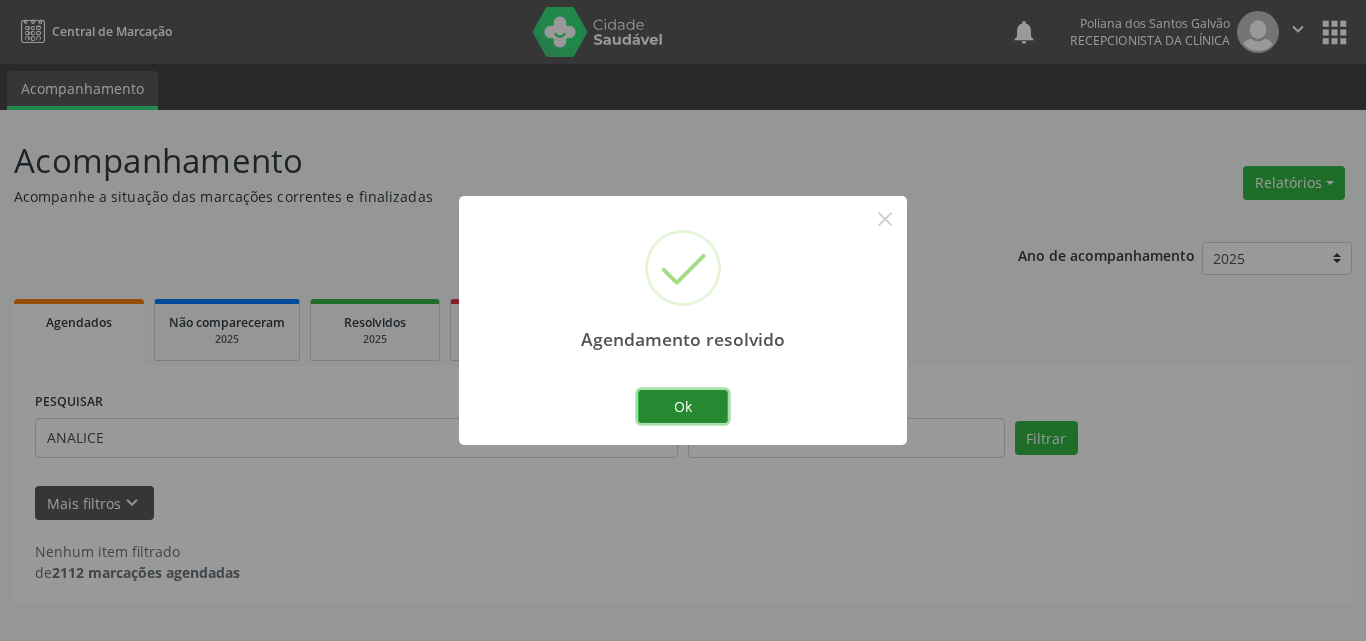 click on "Ok" at bounding box center [683, 407] 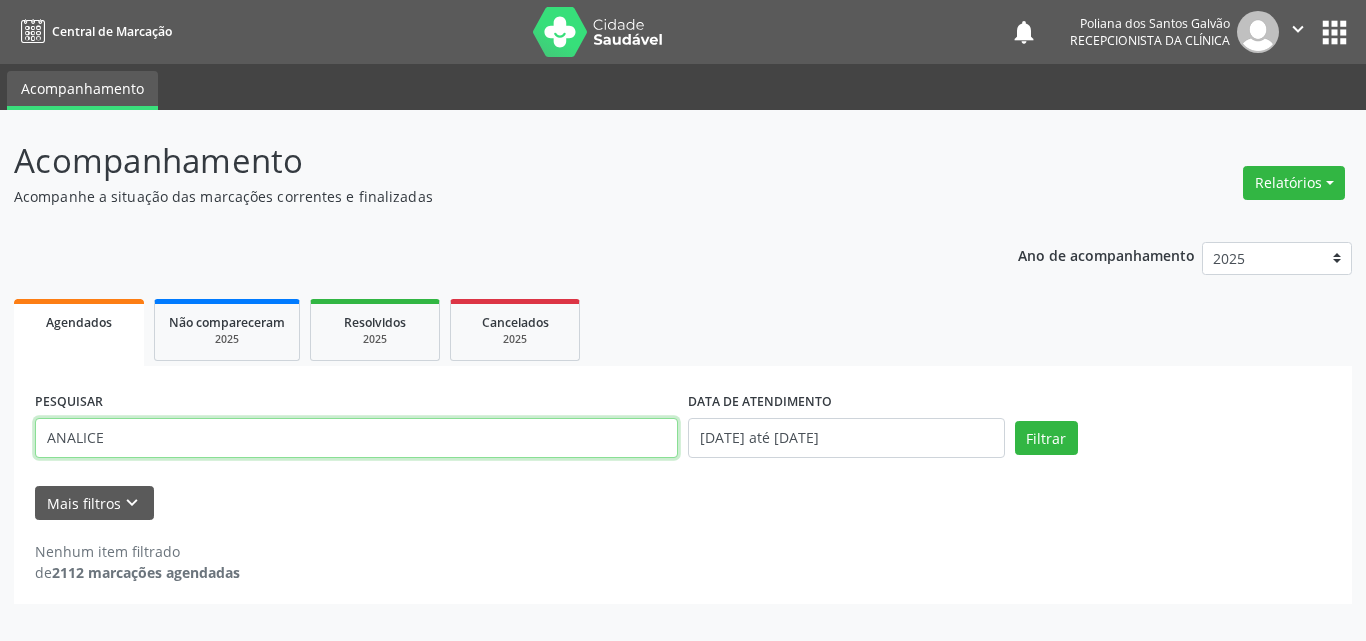 drag, startPoint x: 529, startPoint y: 442, endPoint x: 0, endPoint y: 297, distance: 548.5125 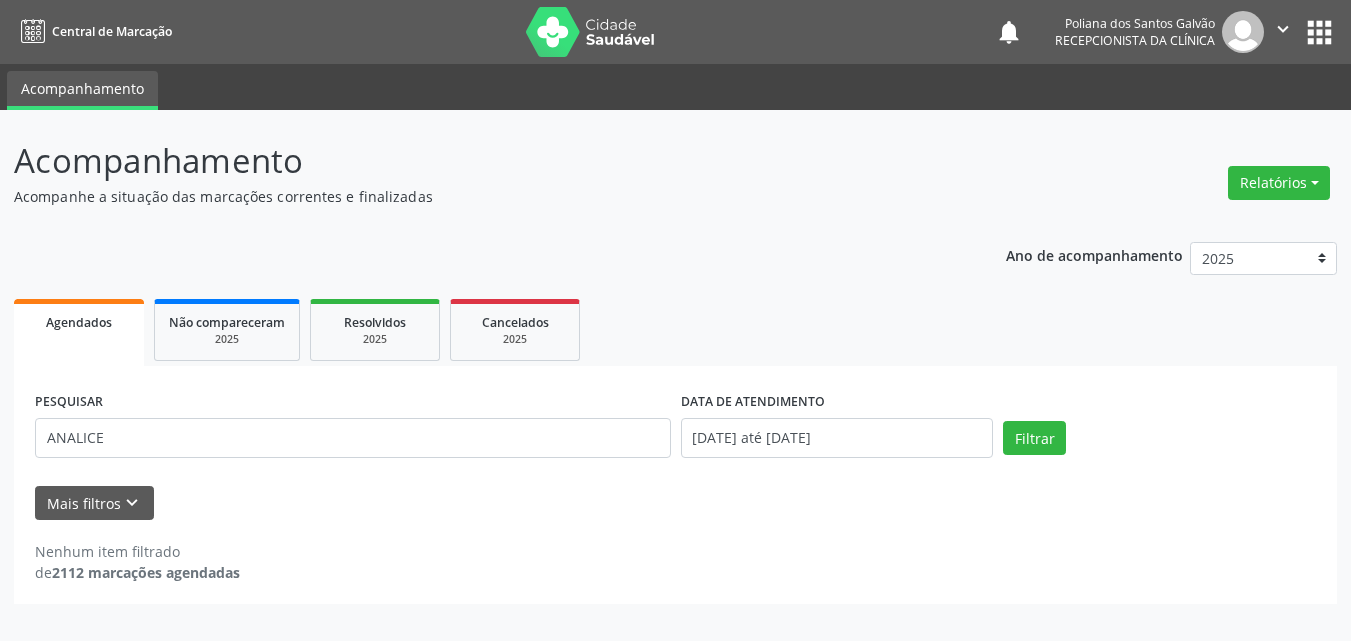 scroll, scrollTop: 0, scrollLeft: 0, axis: both 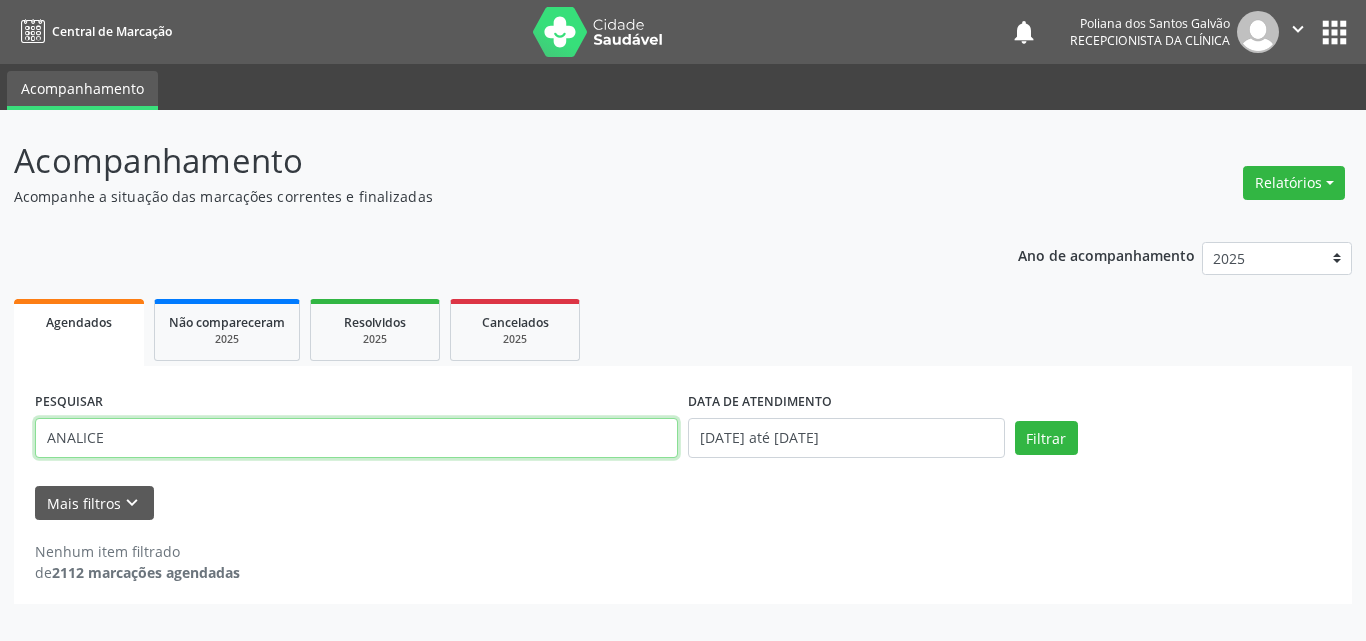 drag, startPoint x: 537, startPoint y: 436, endPoint x: 0, endPoint y: 312, distance: 551.1307 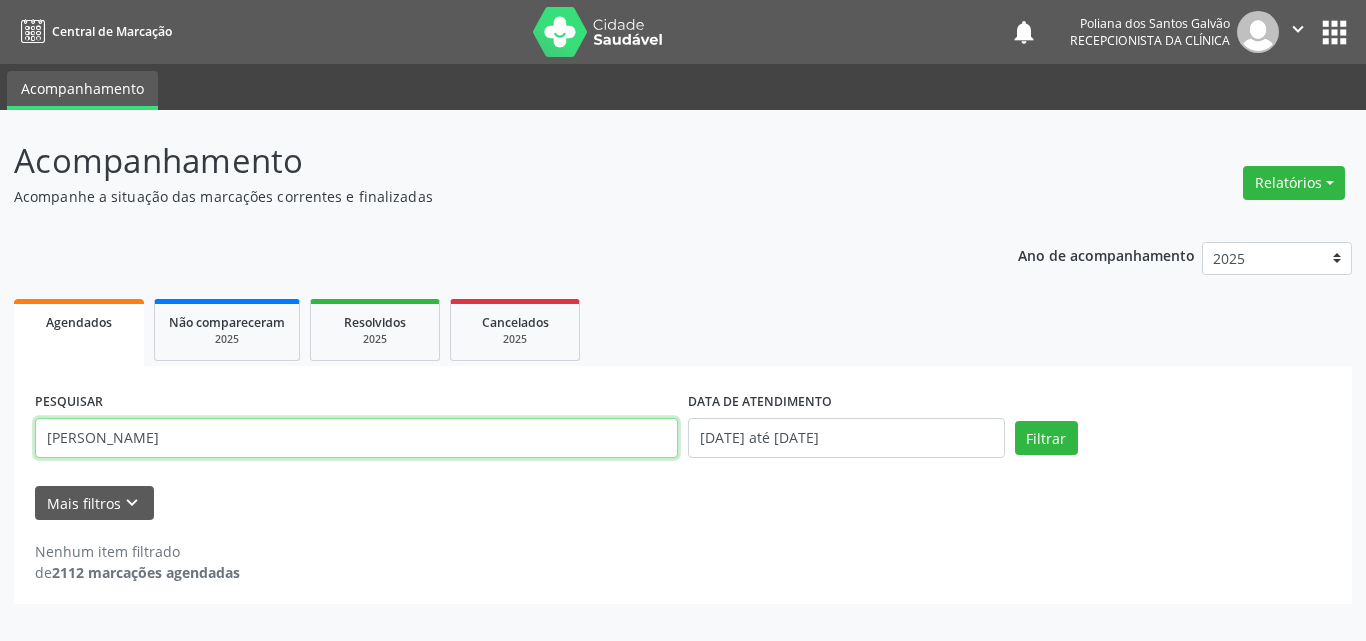 click on "Filtrar" at bounding box center (1046, 438) 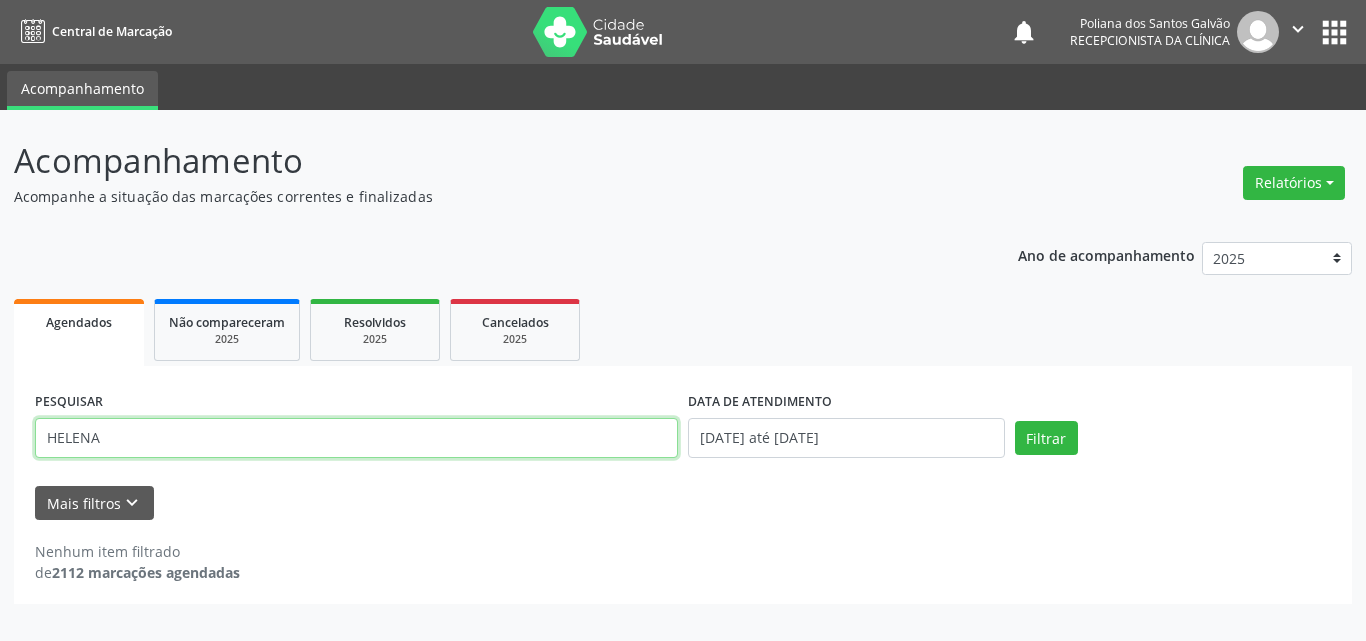 click on "Filtrar" at bounding box center [1046, 438] 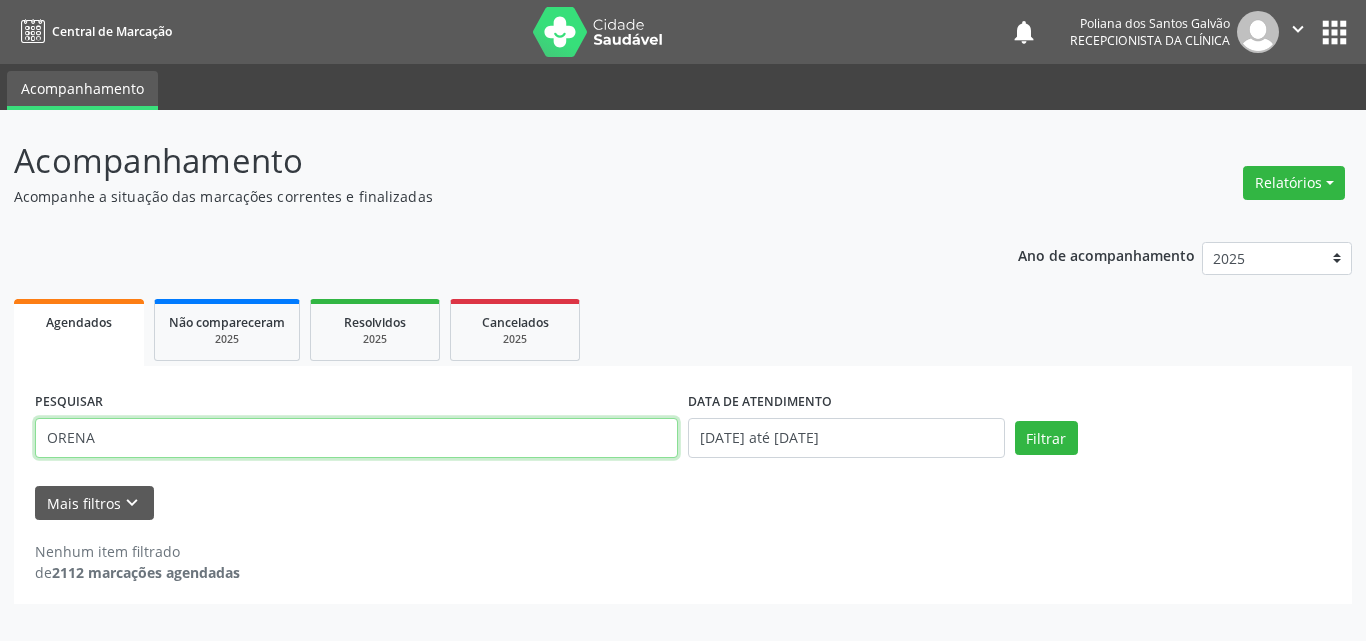 click on "Filtrar" at bounding box center [1046, 438] 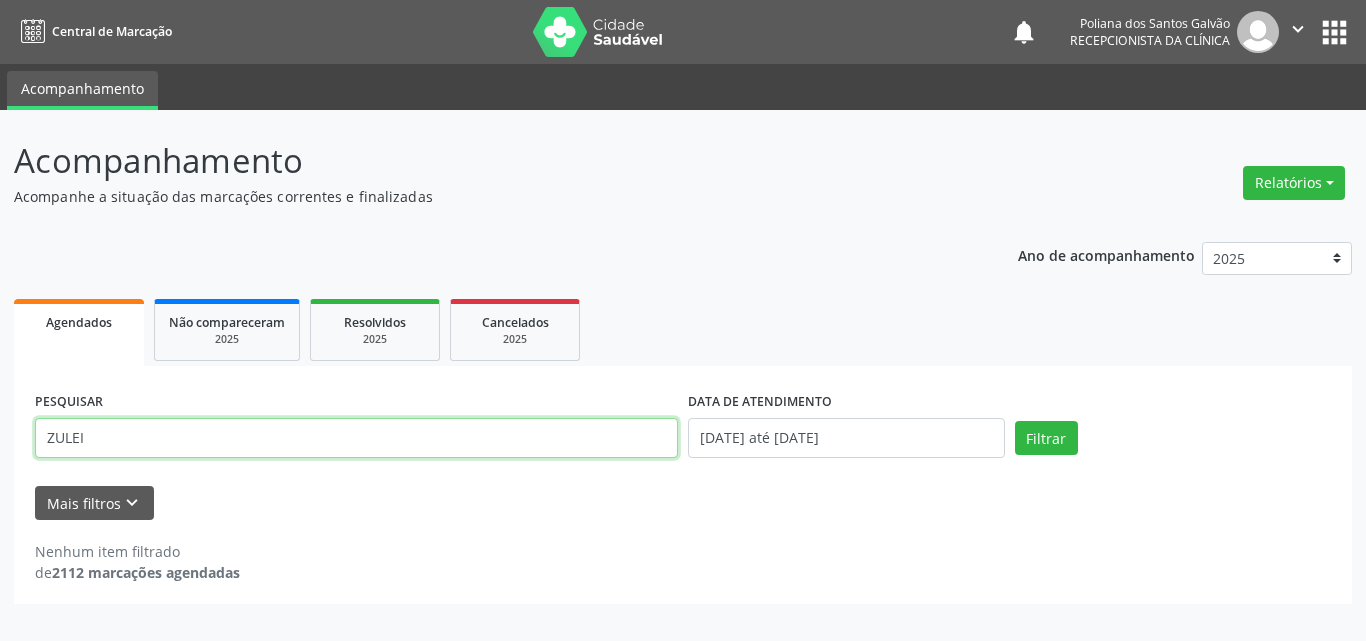type on "ZULEI" 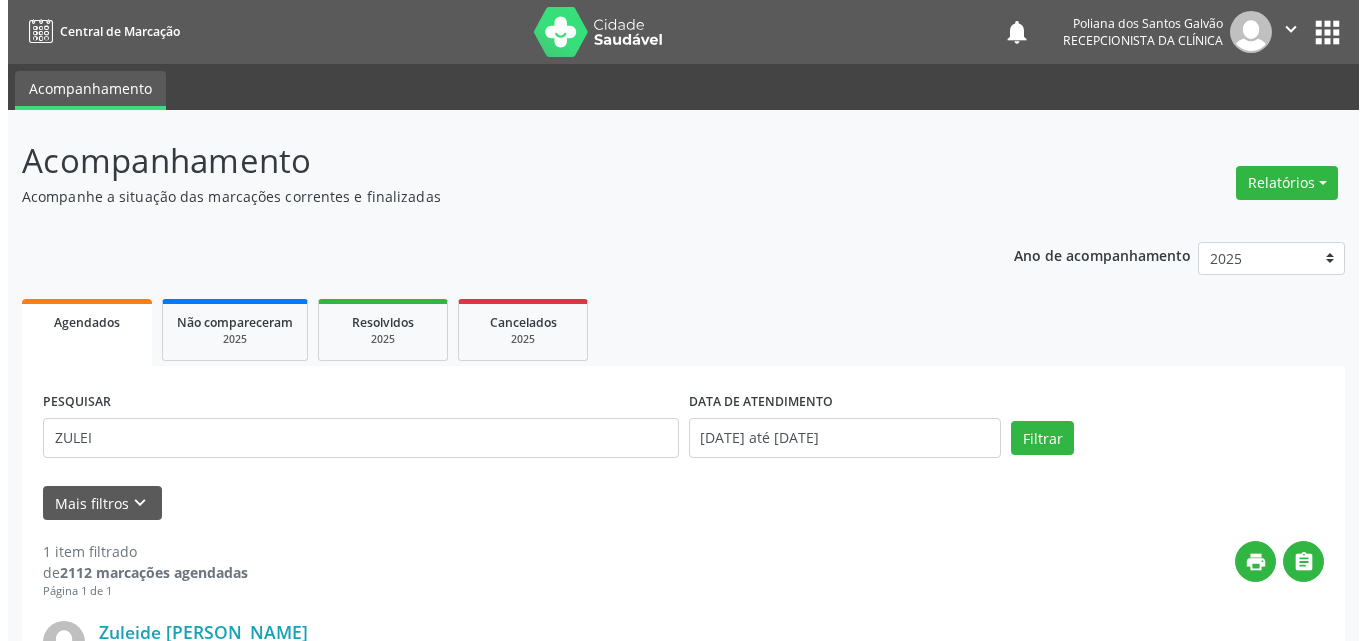 scroll, scrollTop: 264, scrollLeft: 0, axis: vertical 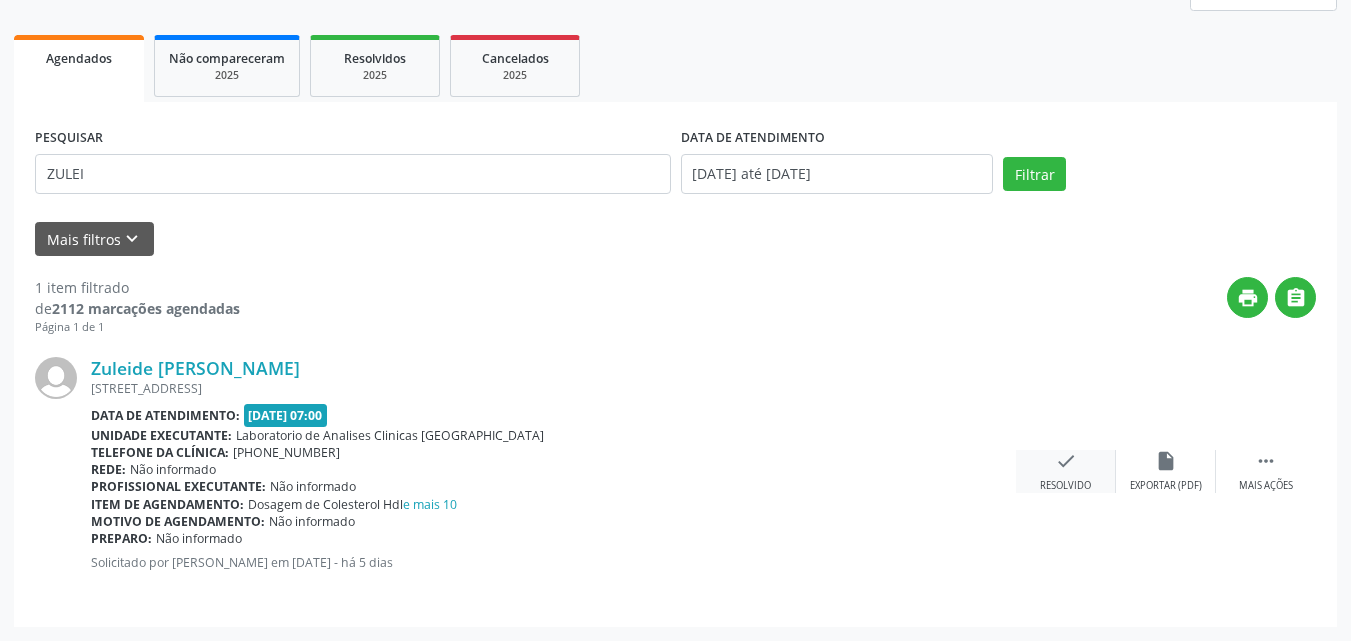 click on "check
Resolvido" at bounding box center [1066, 471] 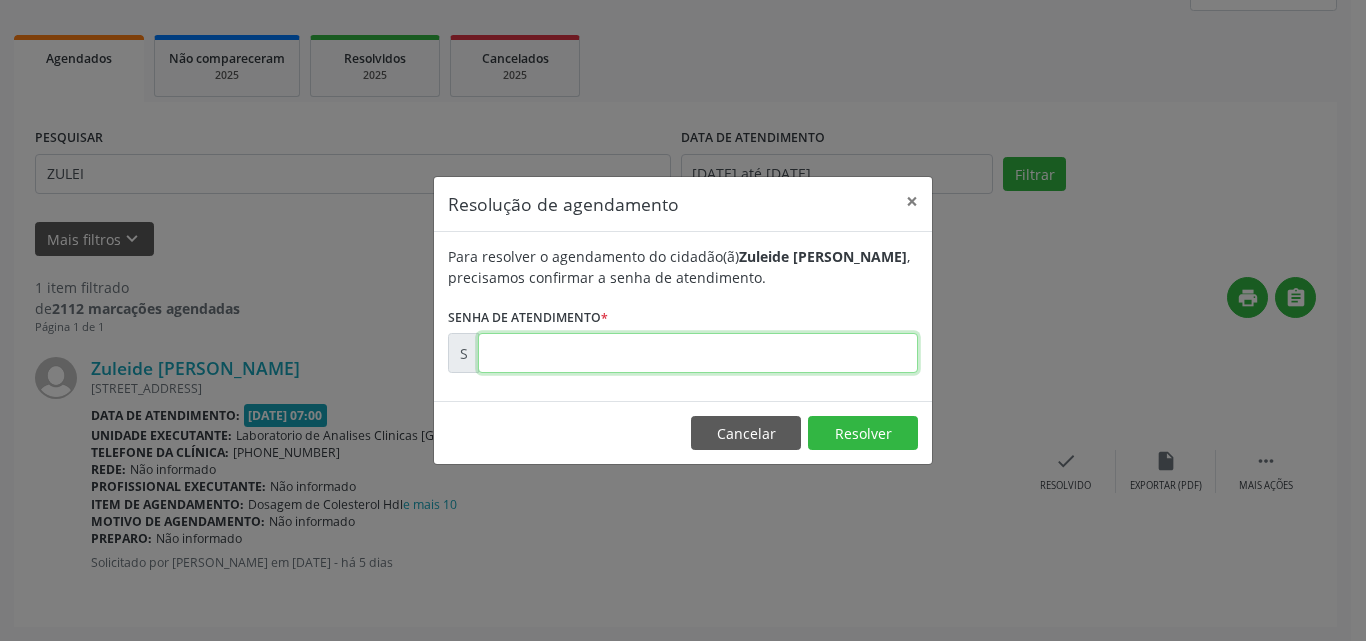click at bounding box center (698, 353) 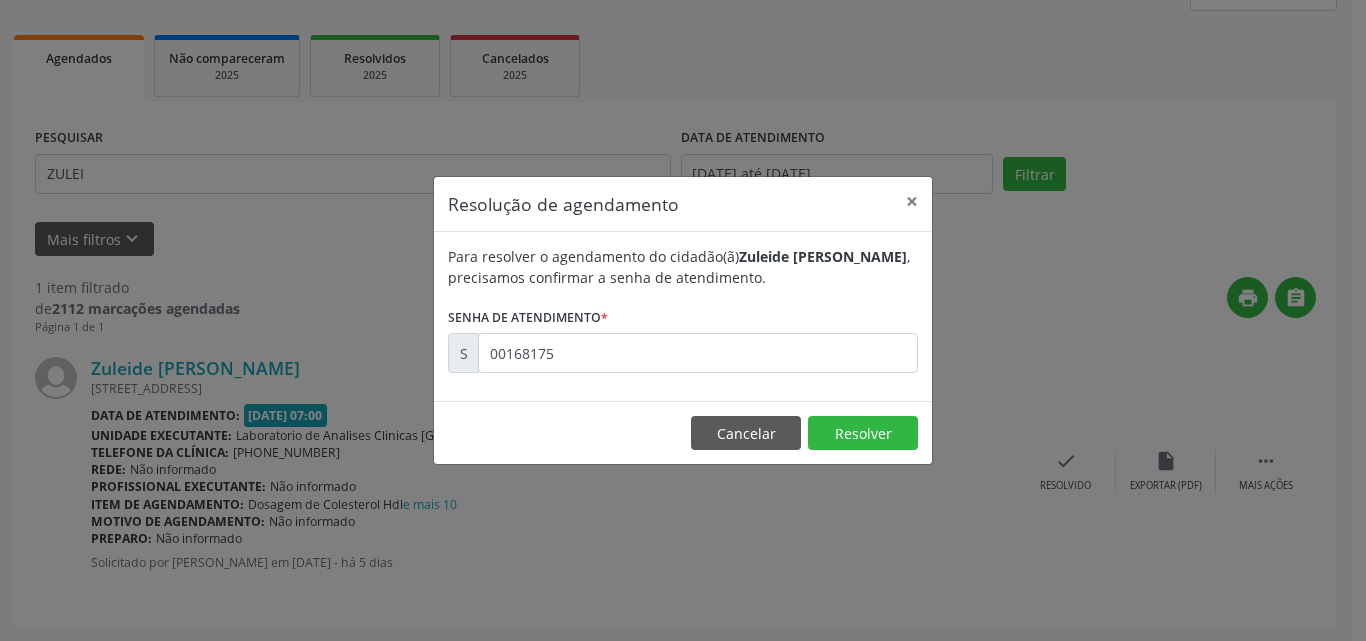 type on "00168175" 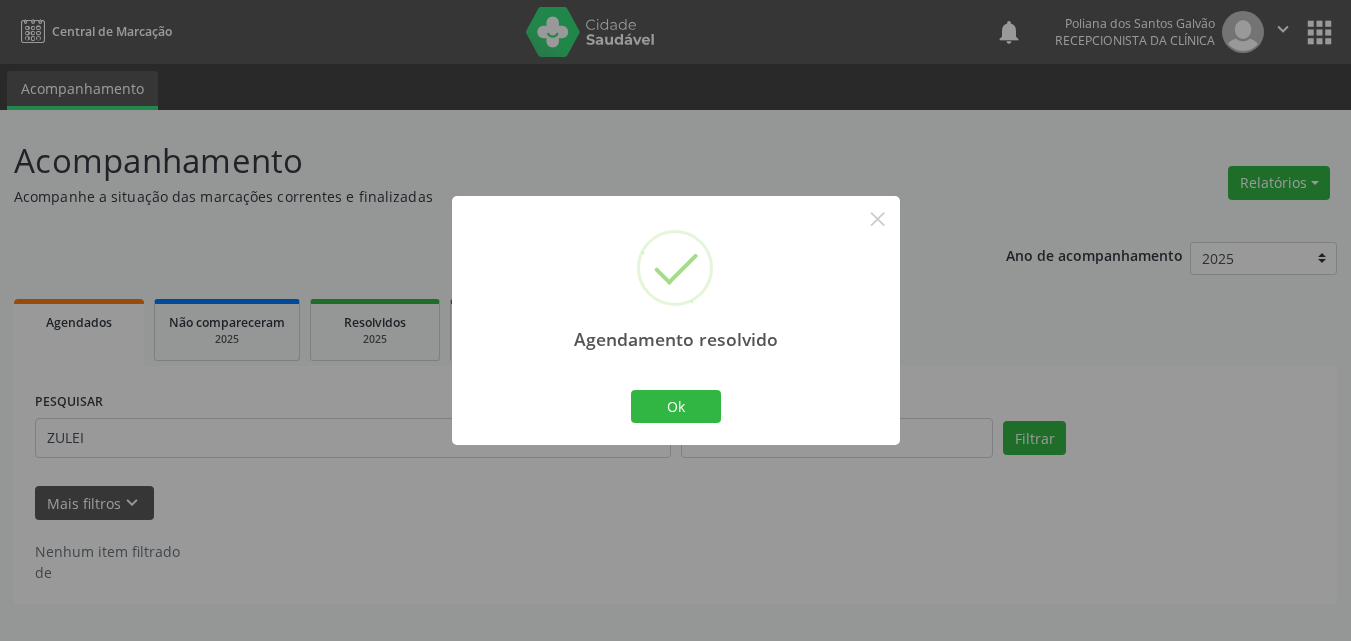 scroll, scrollTop: 0, scrollLeft: 0, axis: both 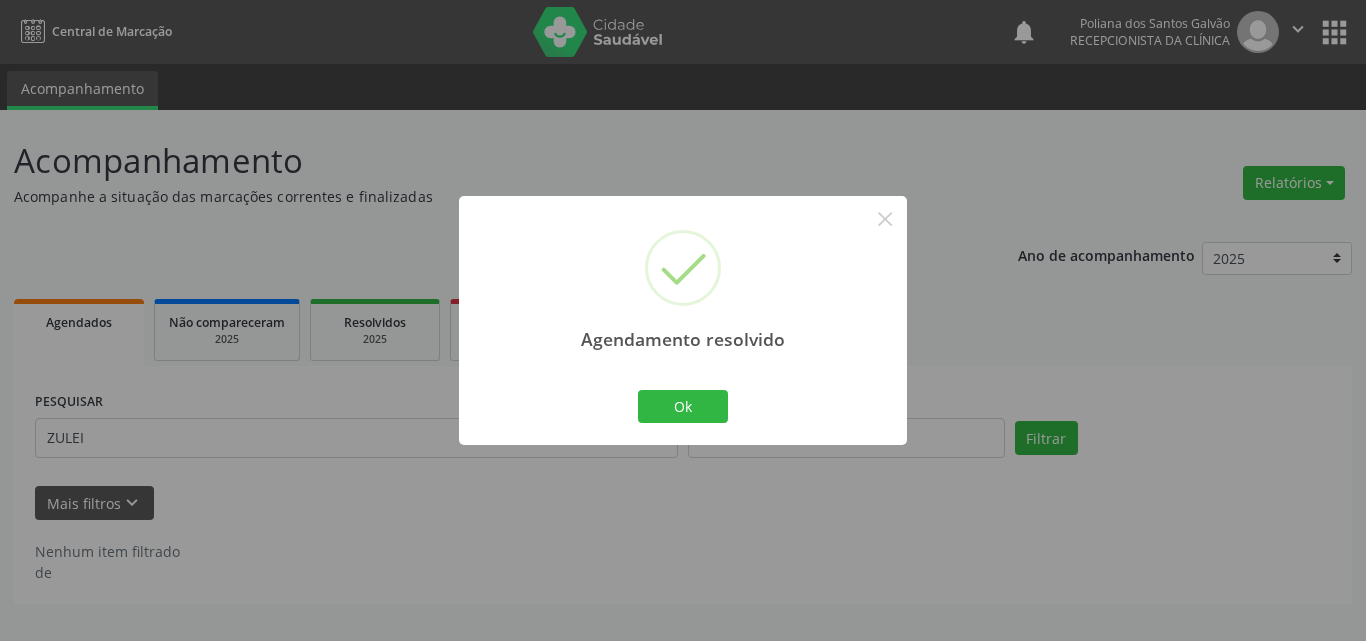 click on "Agendamento resolvido × Ok Cancel" at bounding box center [683, 320] 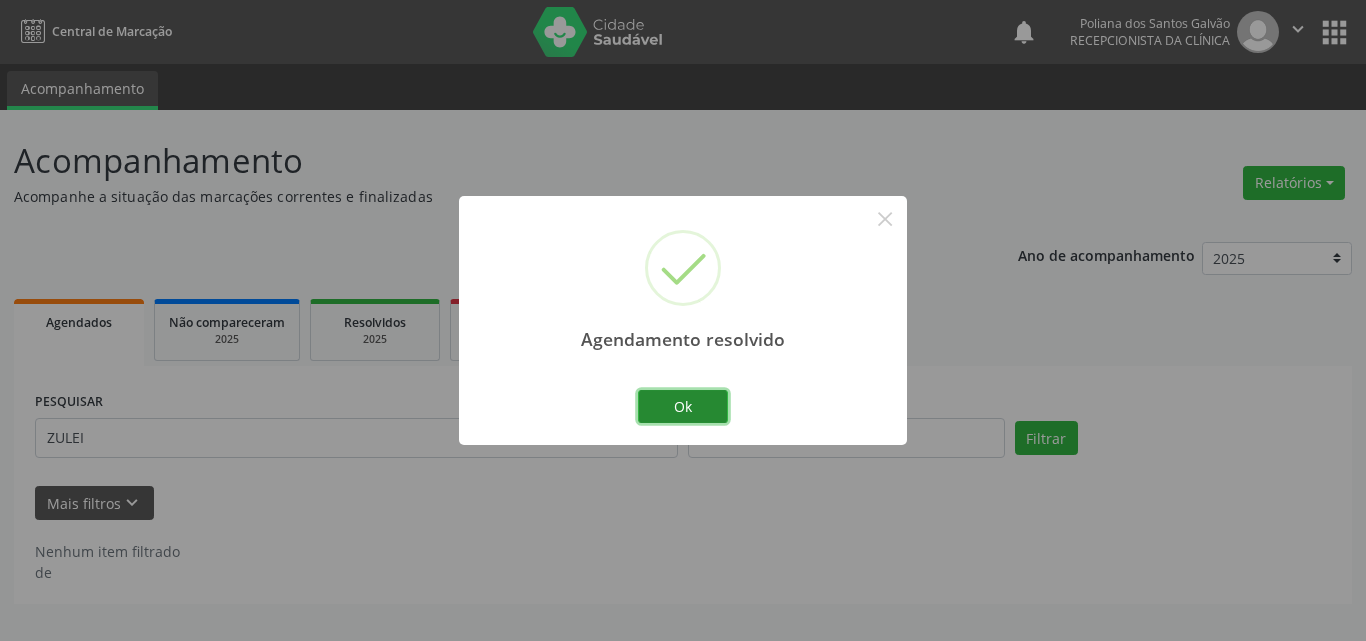click on "Ok" at bounding box center (683, 407) 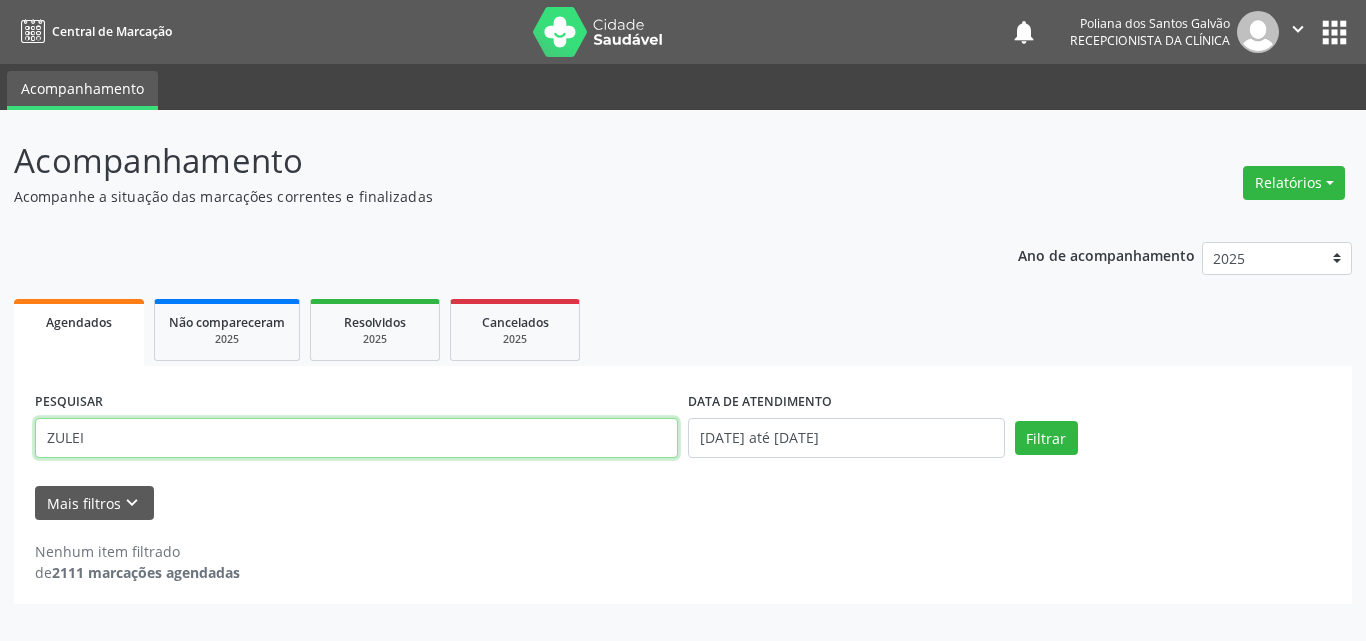 drag, startPoint x: 536, startPoint y: 439, endPoint x: 0, endPoint y: 3, distance: 690.9356 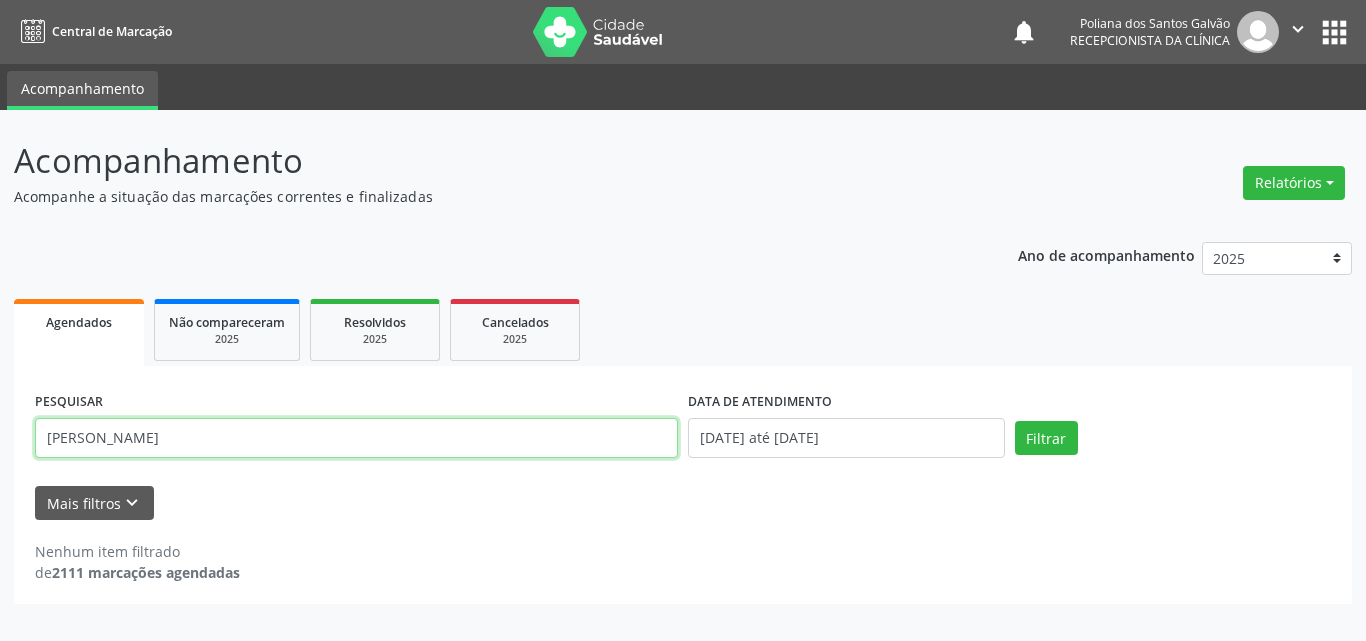 type on "[PERSON_NAME]" 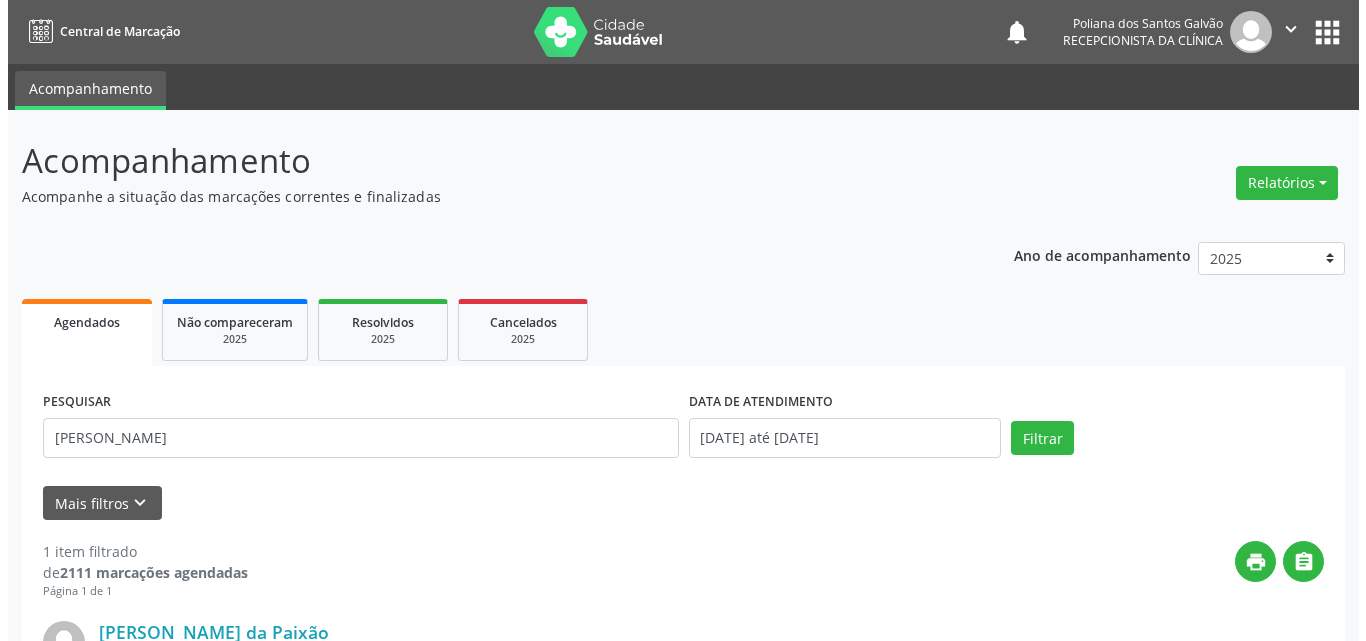 scroll, scrollTop: 264, scrollLeft: 0, axis: vertical 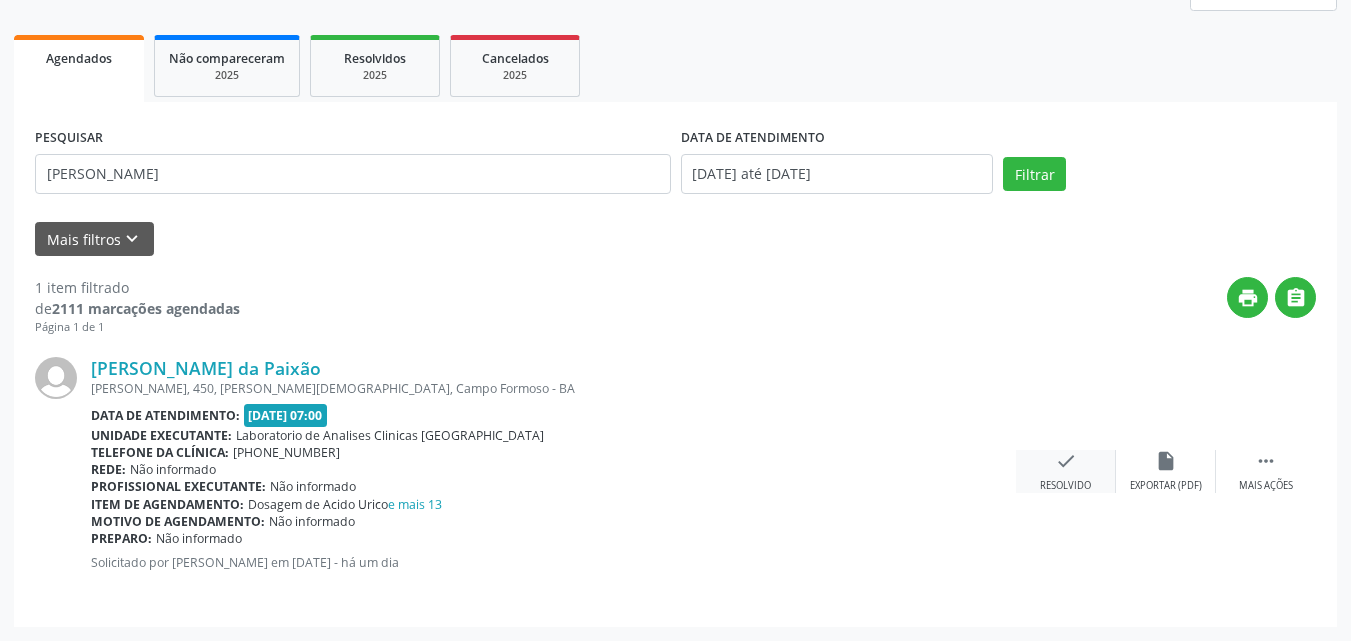 click on "check" at bounding box center [1066, 461] 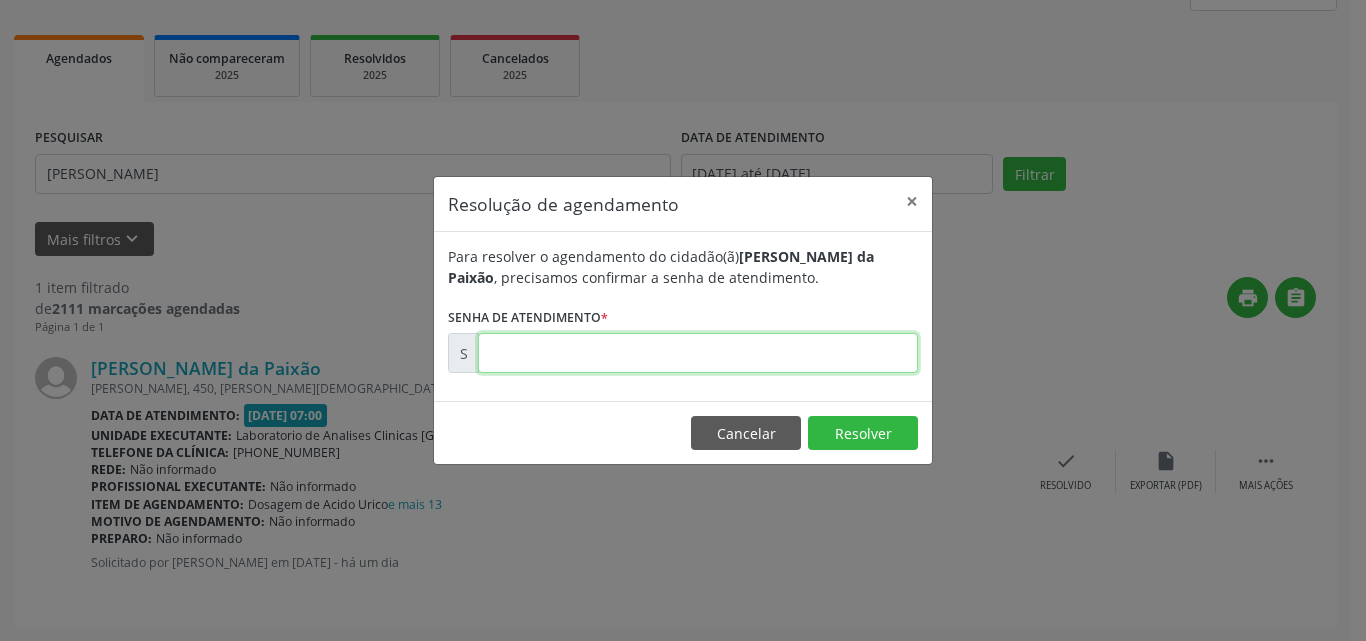 click at bounding box center (698, 353) 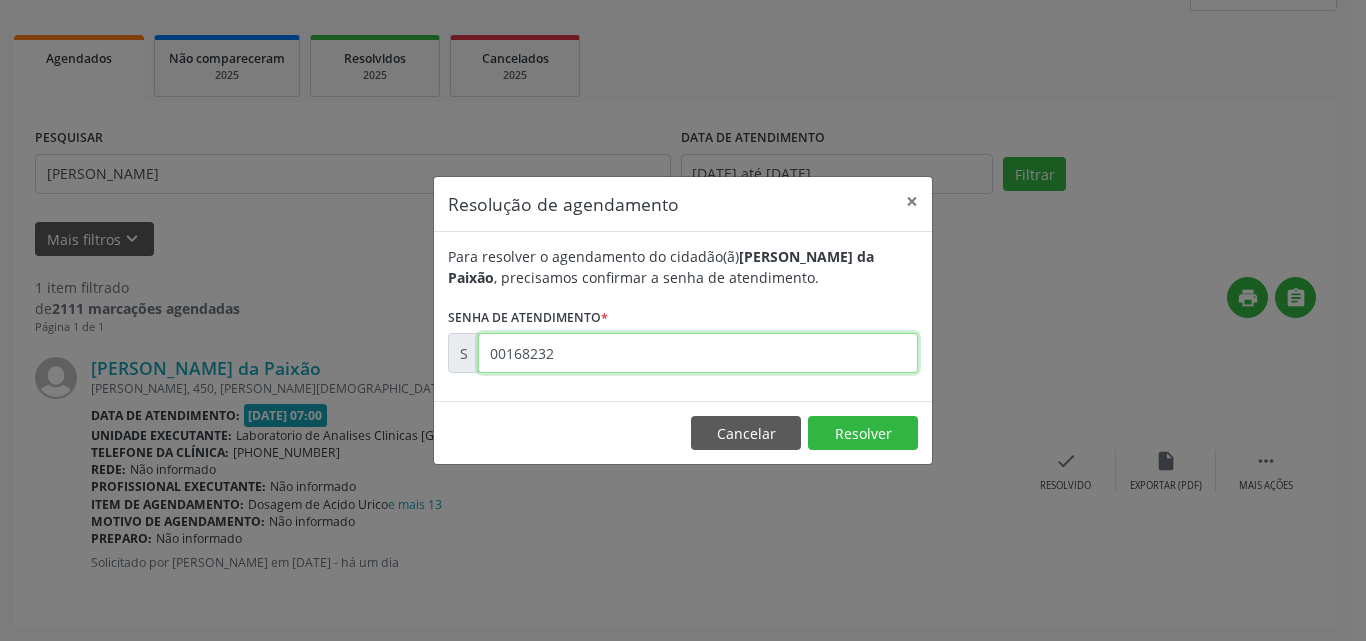 type on "00168232" 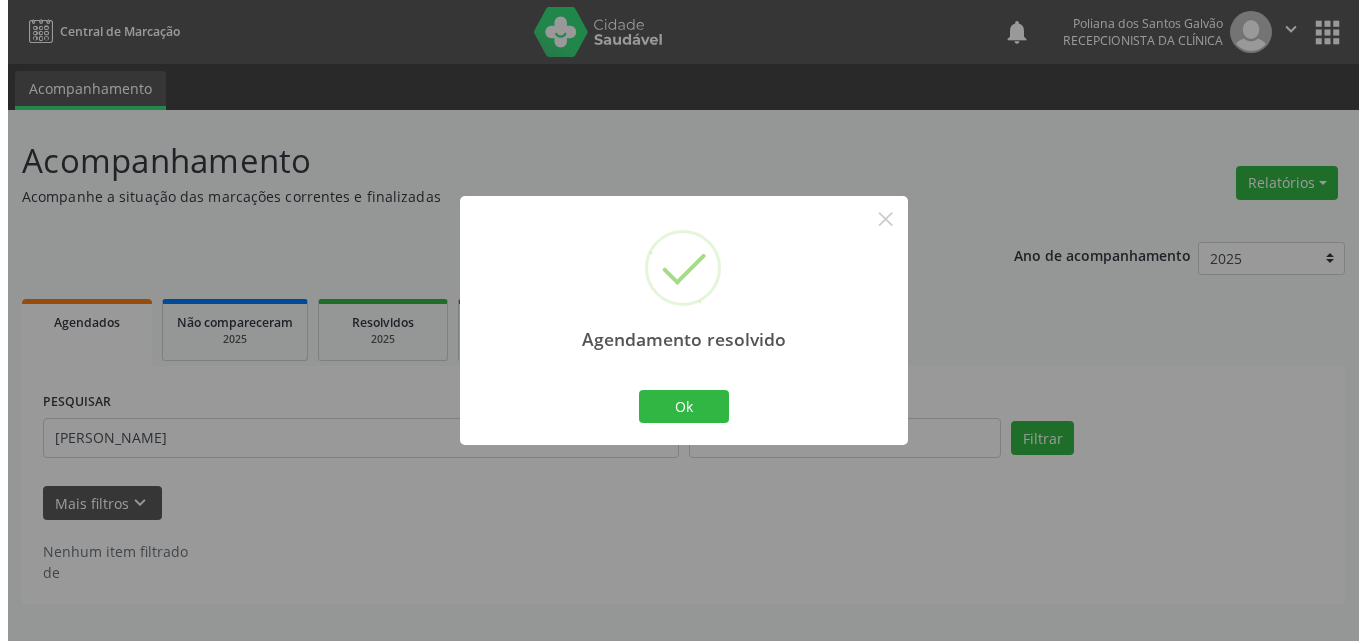scroll, scrollTop: 0, scrollLeft: 0, axis: both 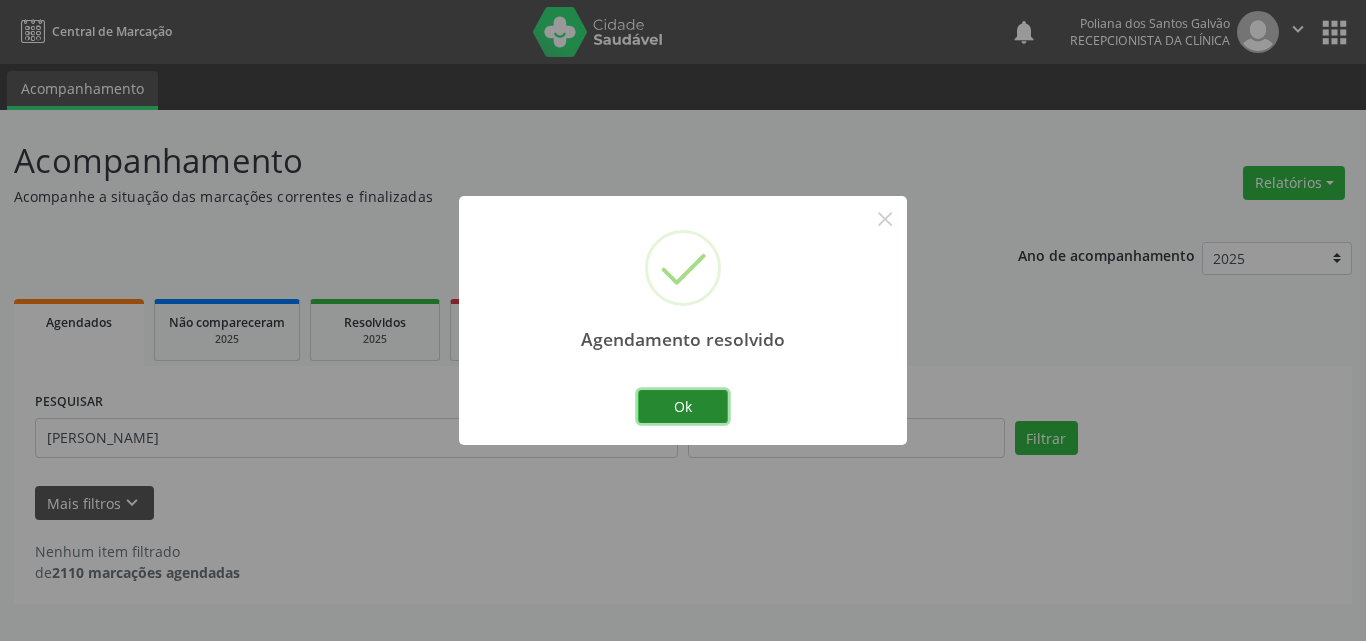 click on "Ok" at bounding box center (683, 407) 